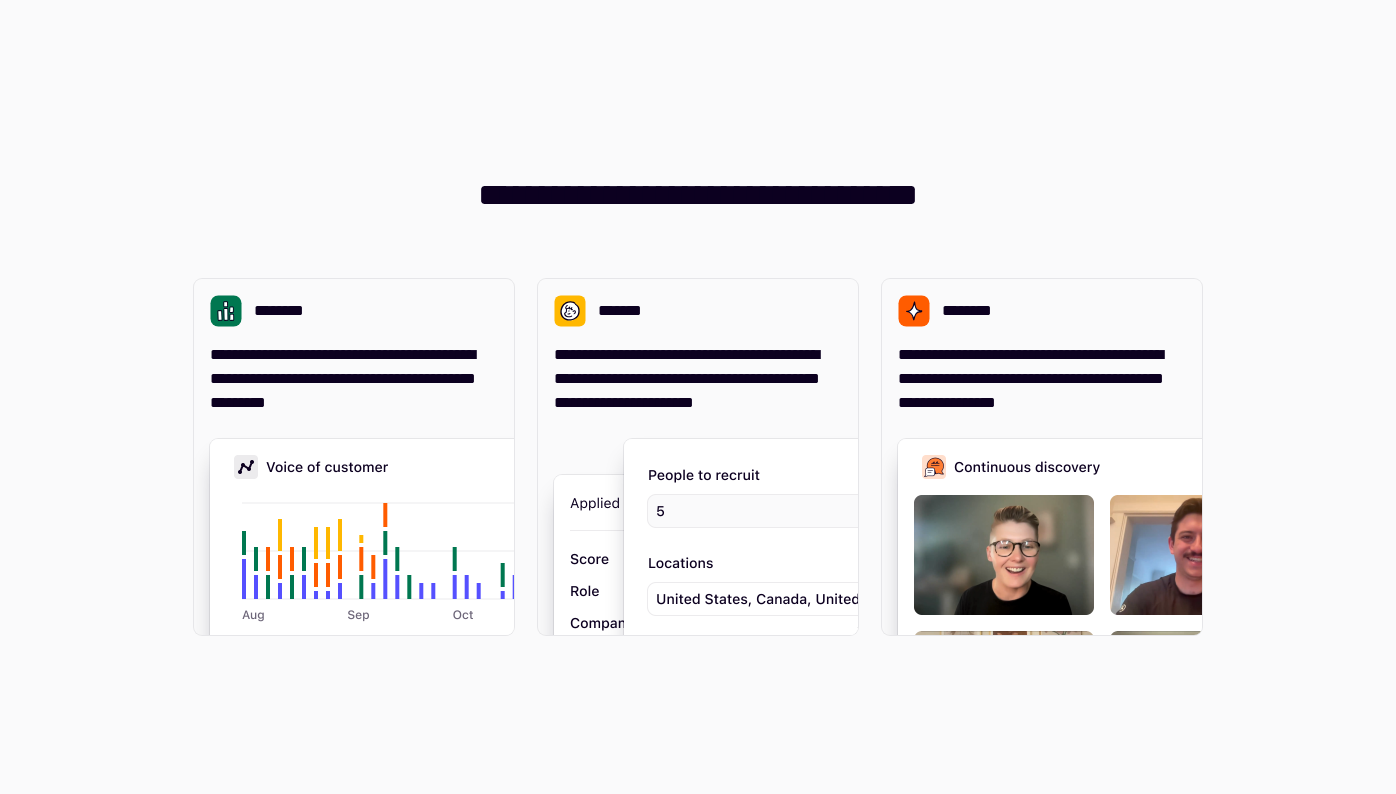 scroll, scrollTop: 0, scrollLeft: 0, axis: both 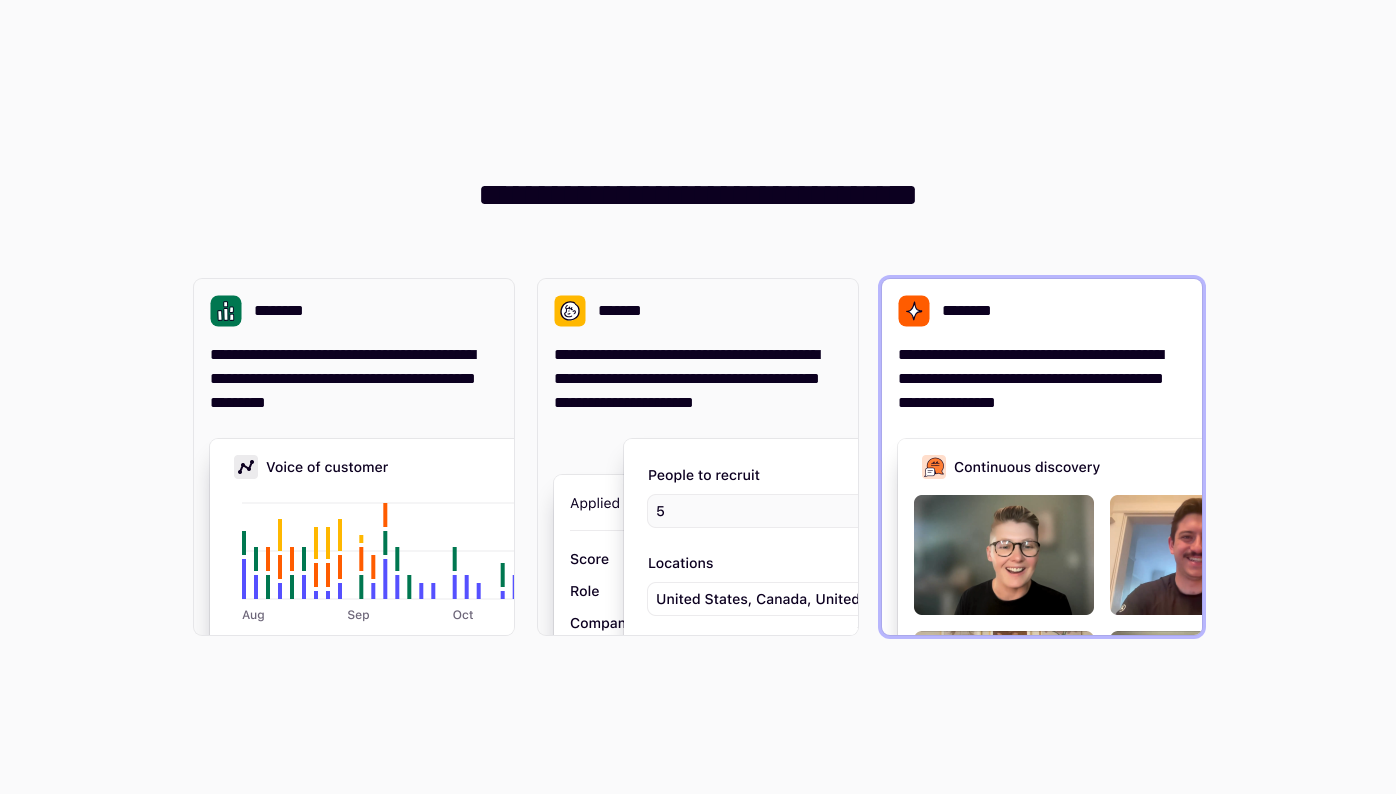 click on "**********" at bounding box center (1042, 379) 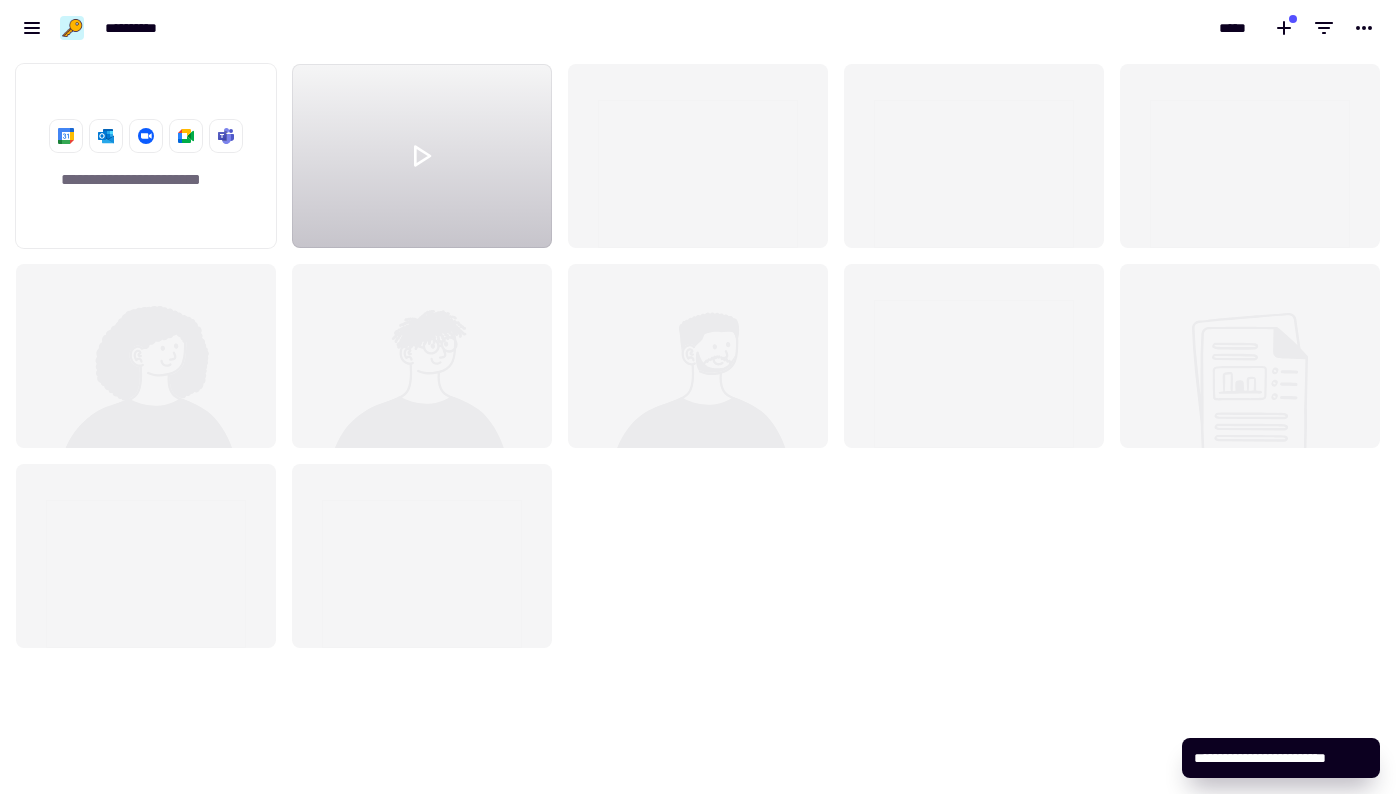 scroll, scrollTop: 1, scrollLeft: 1, axis: both 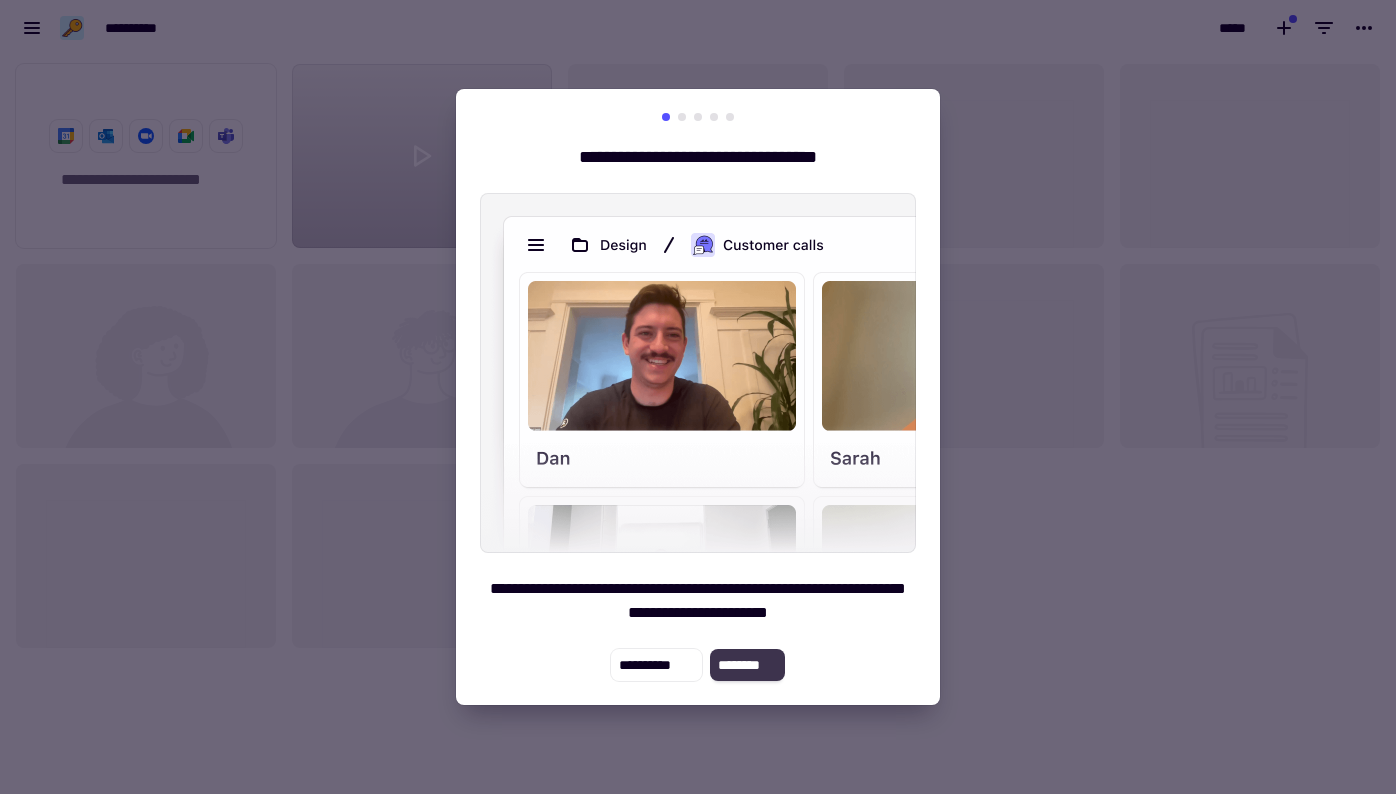 click on "********" 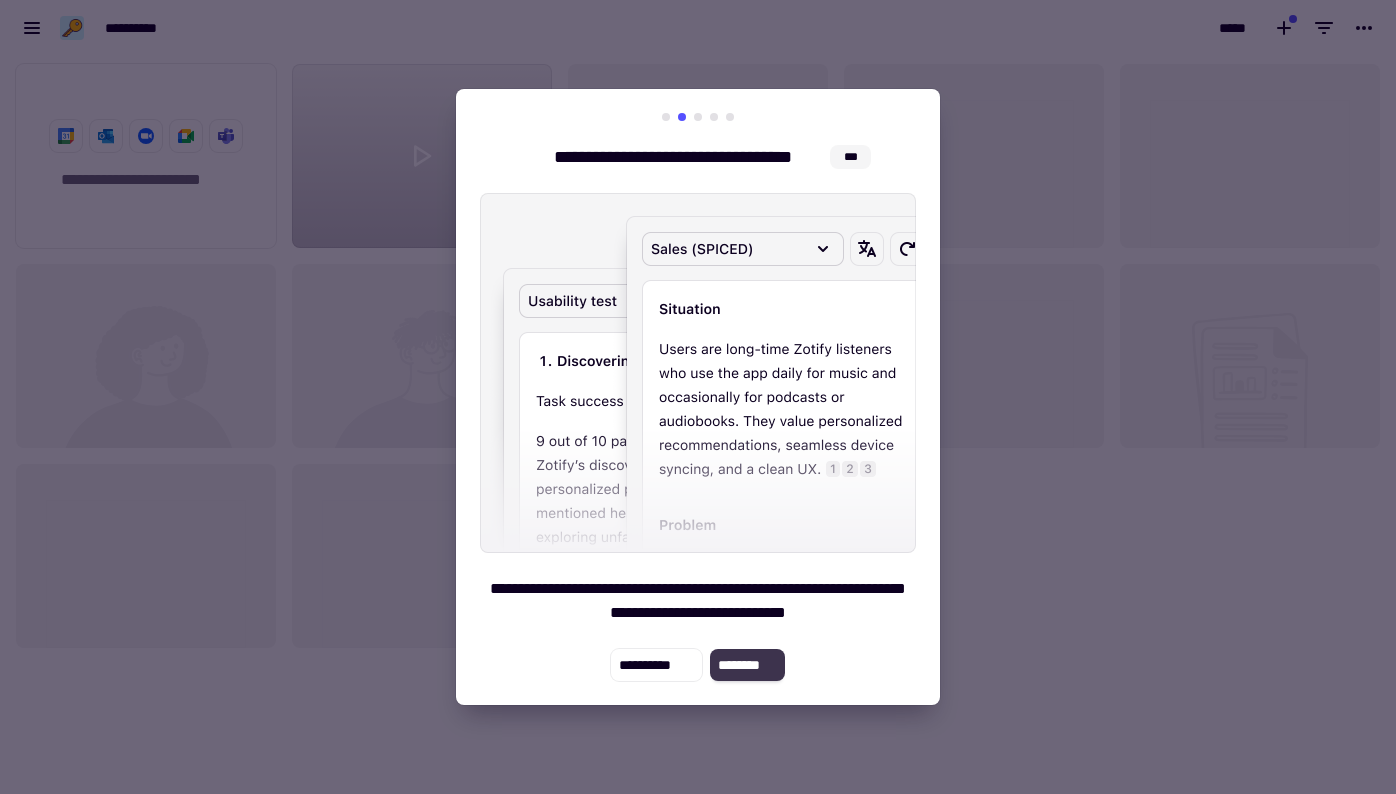 click on "********" 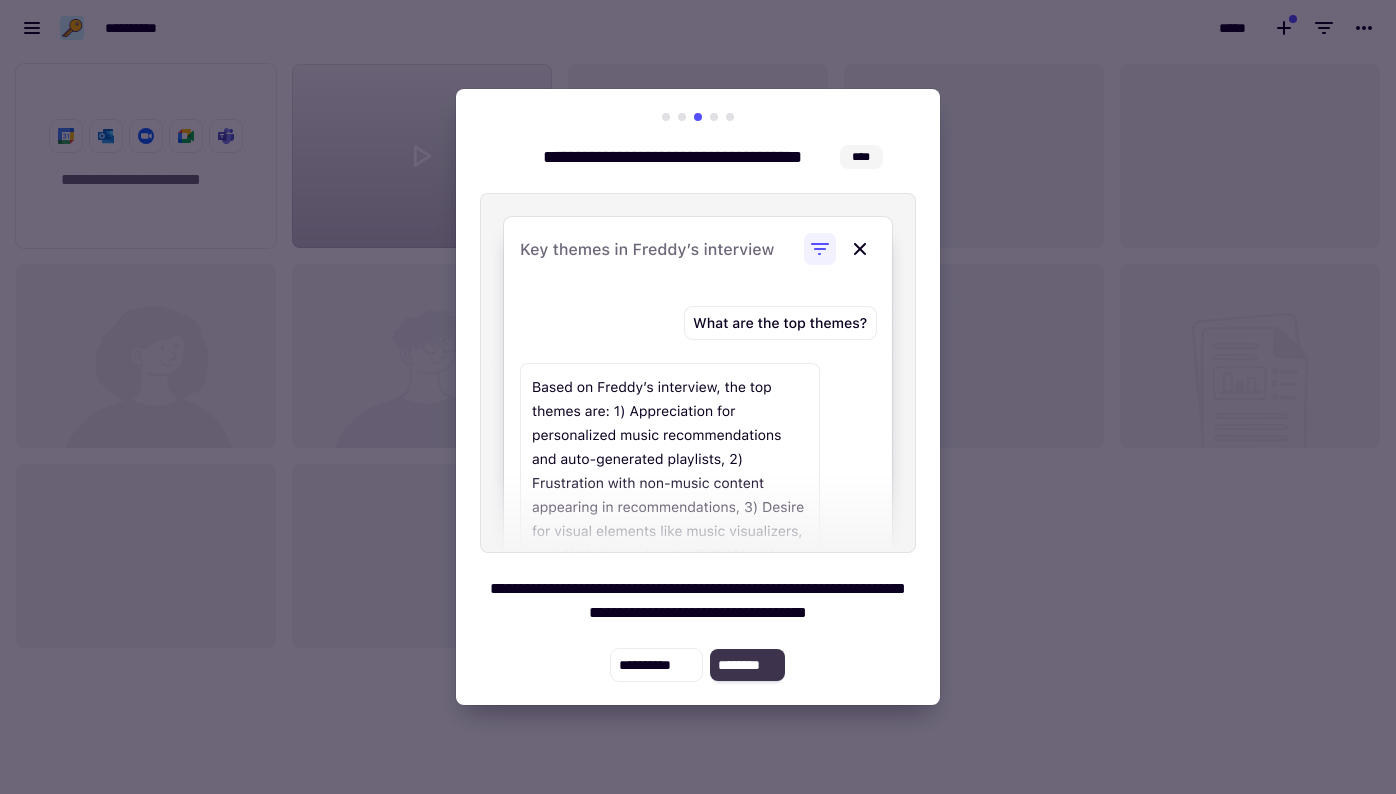 click on "********" 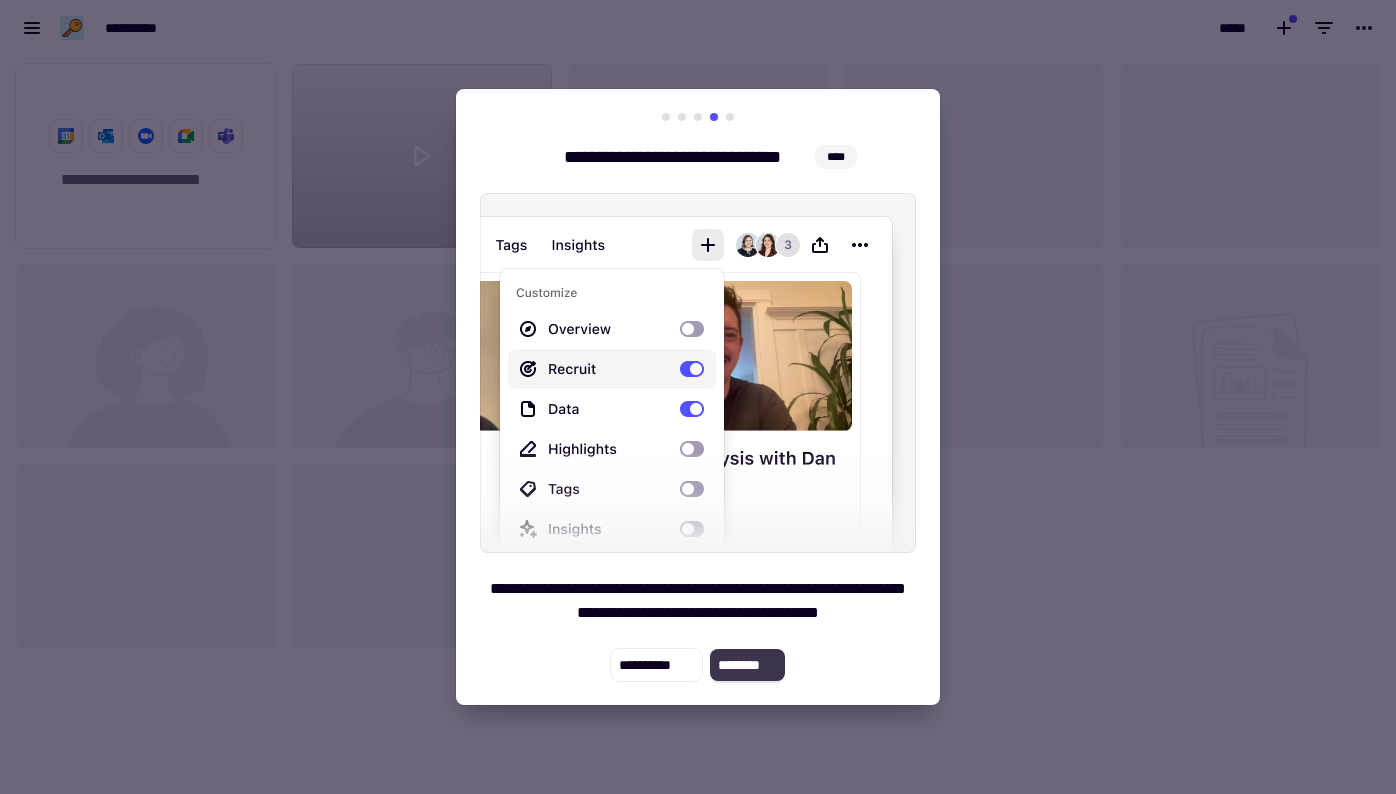 click on "********" 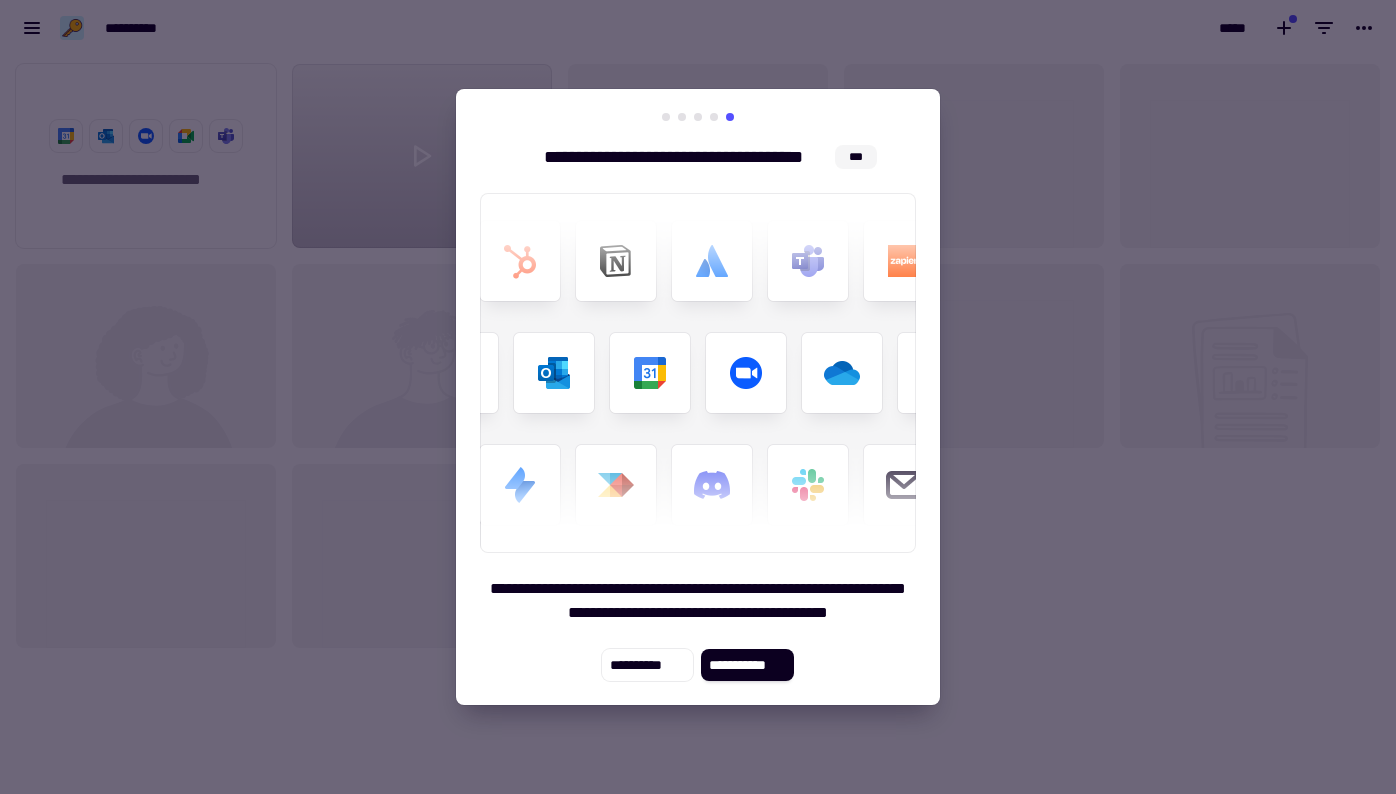 click at bounding box center [698, 397] 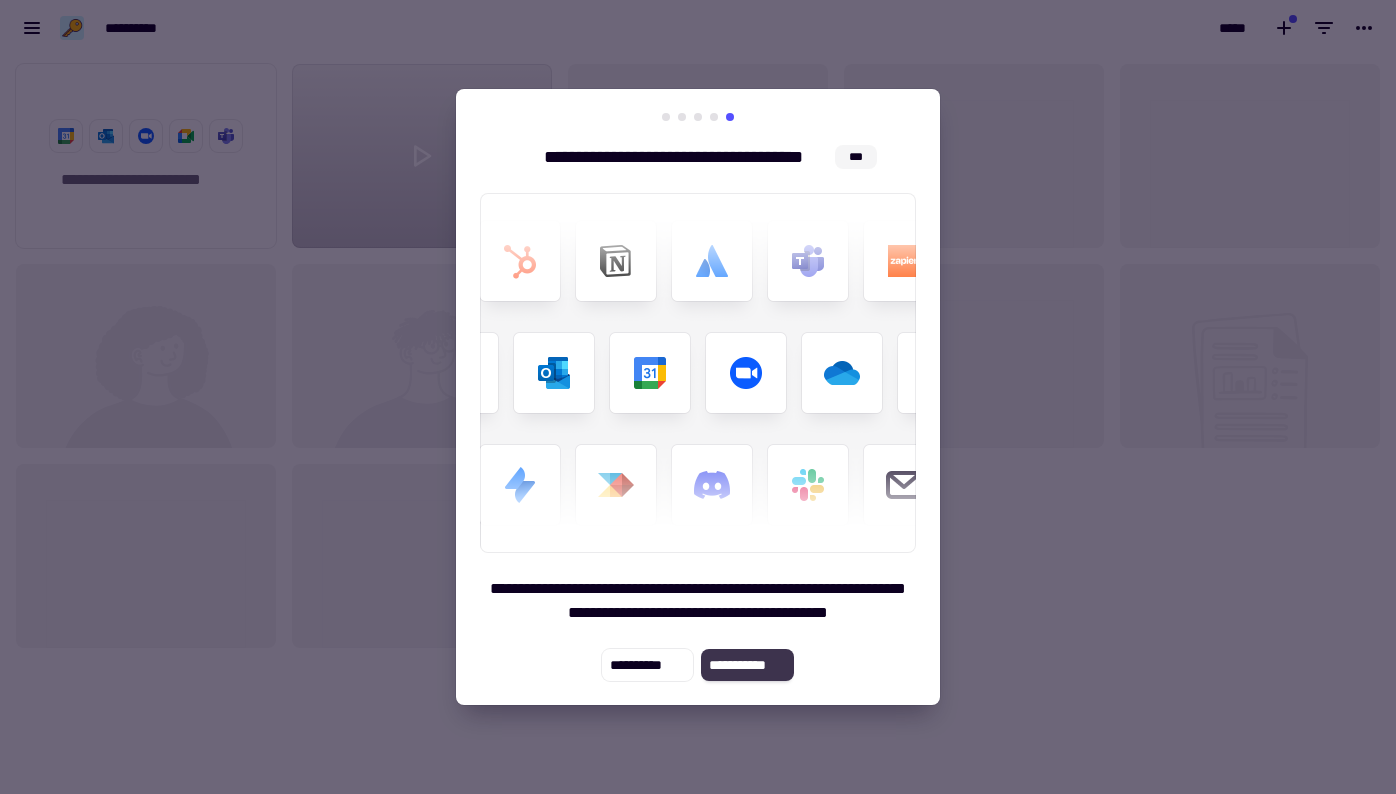 click on "**********" 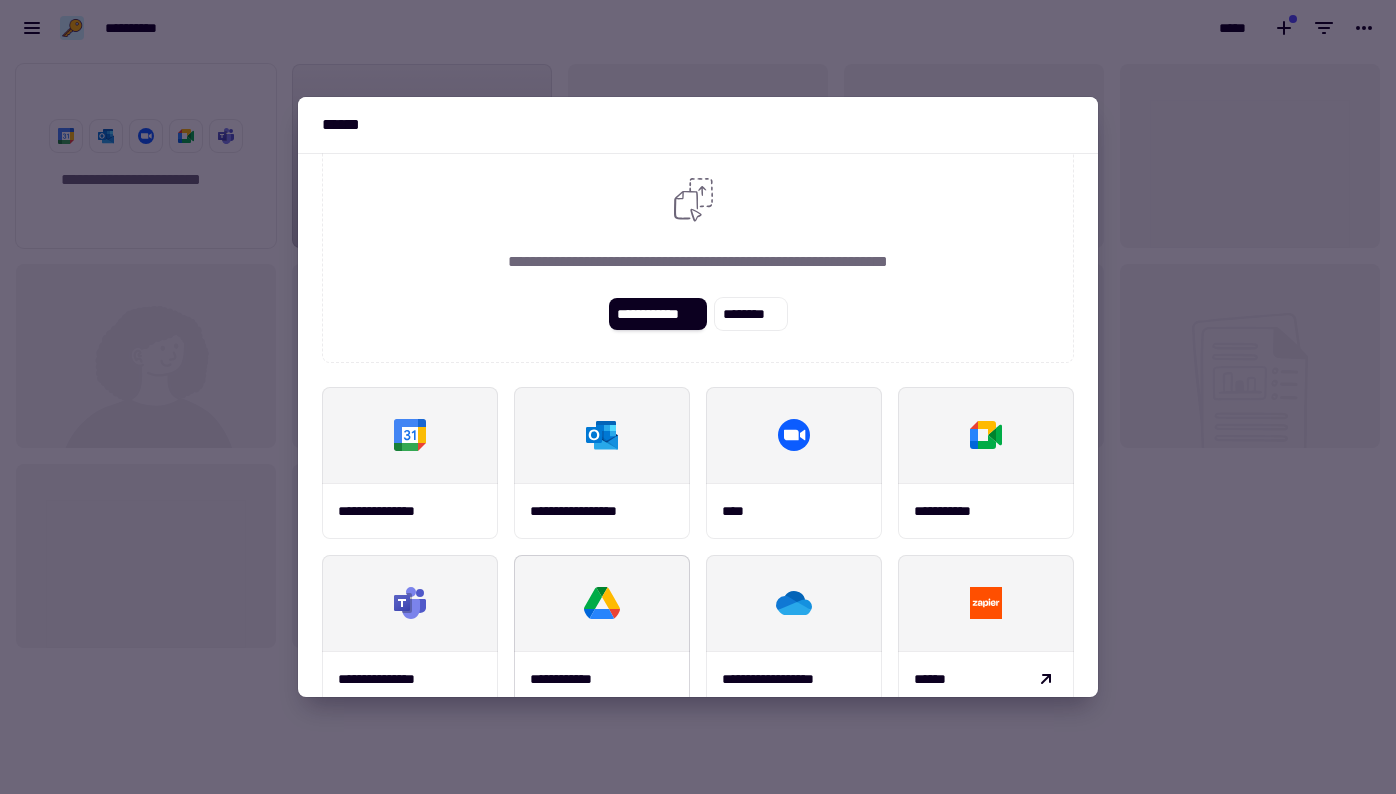 scroll, scrollTop: 0, scrollLeft: 0, axis: both 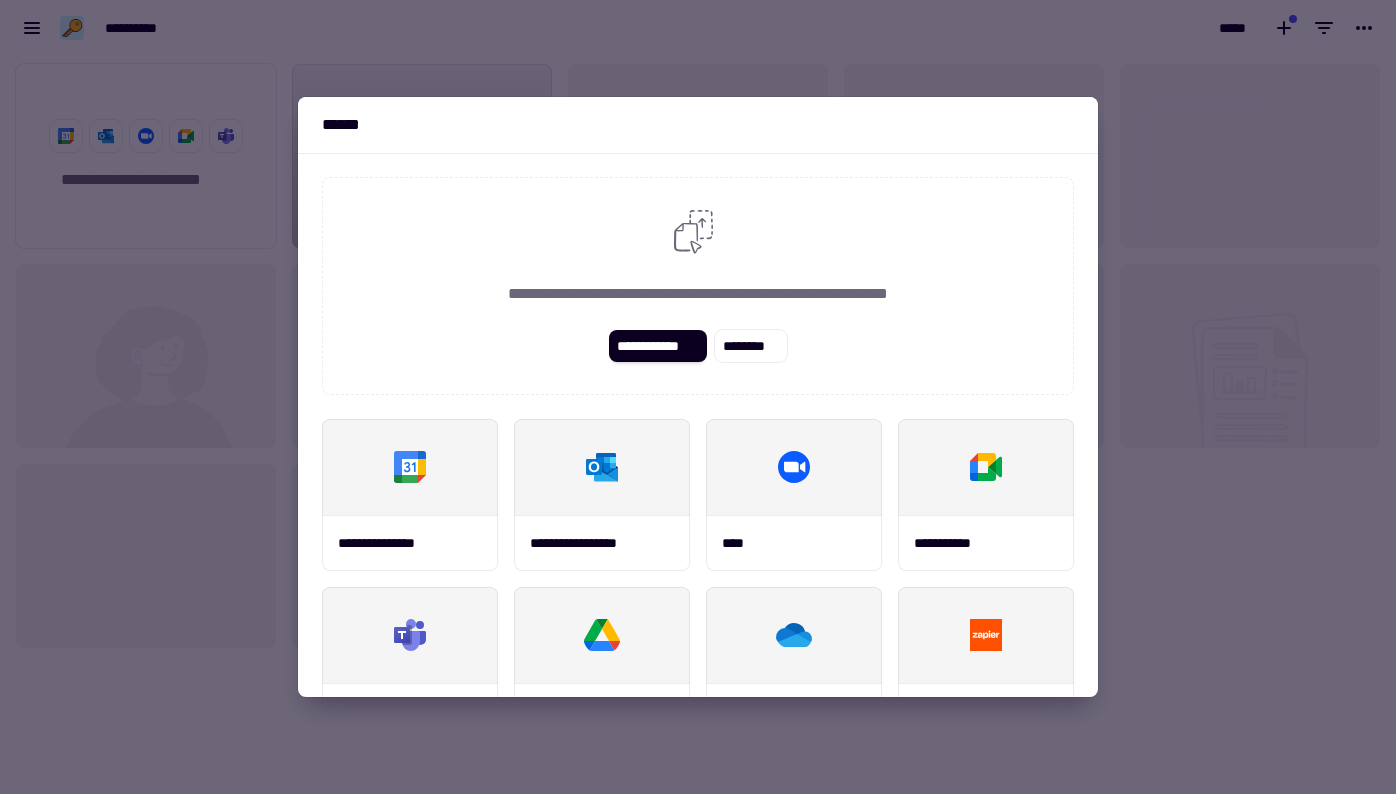 click at bounding box center [698, 397] 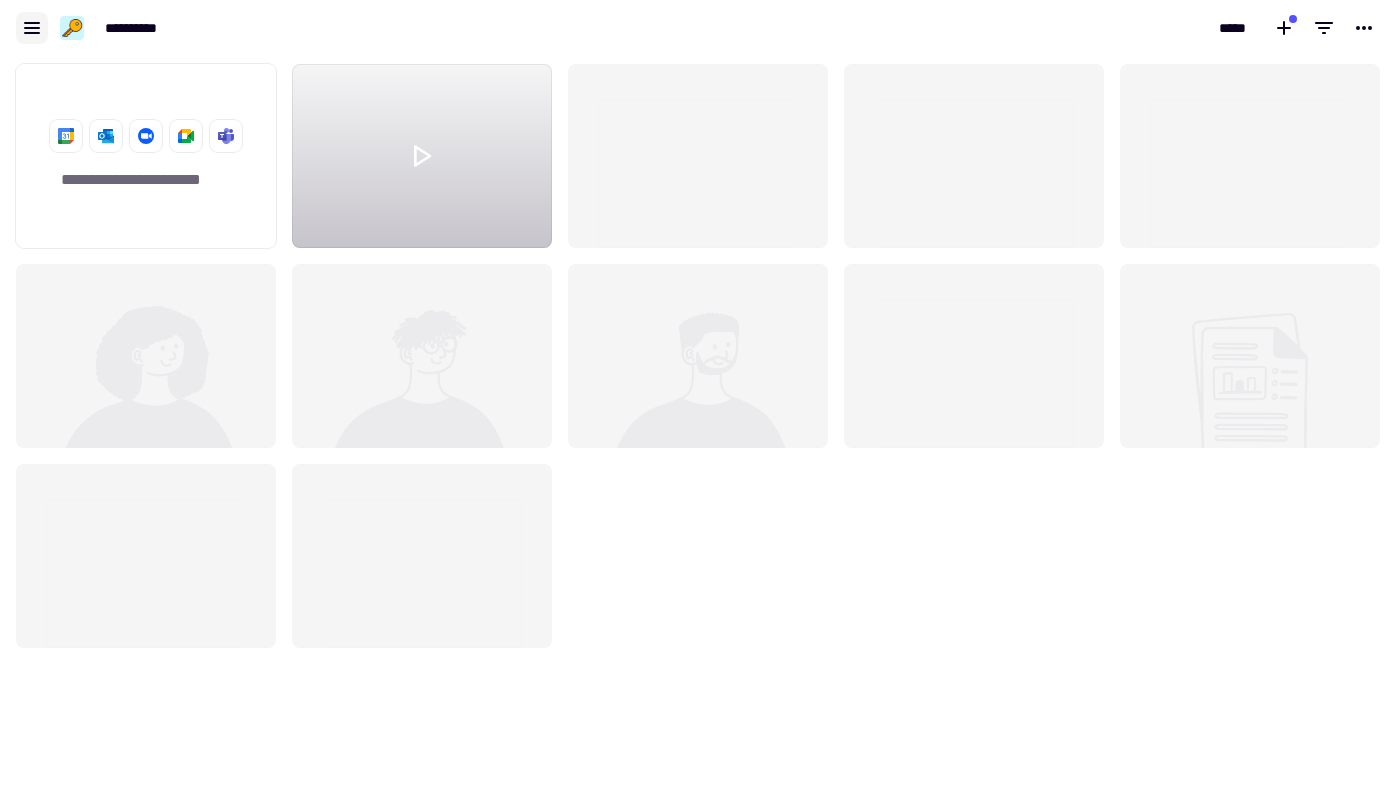 click 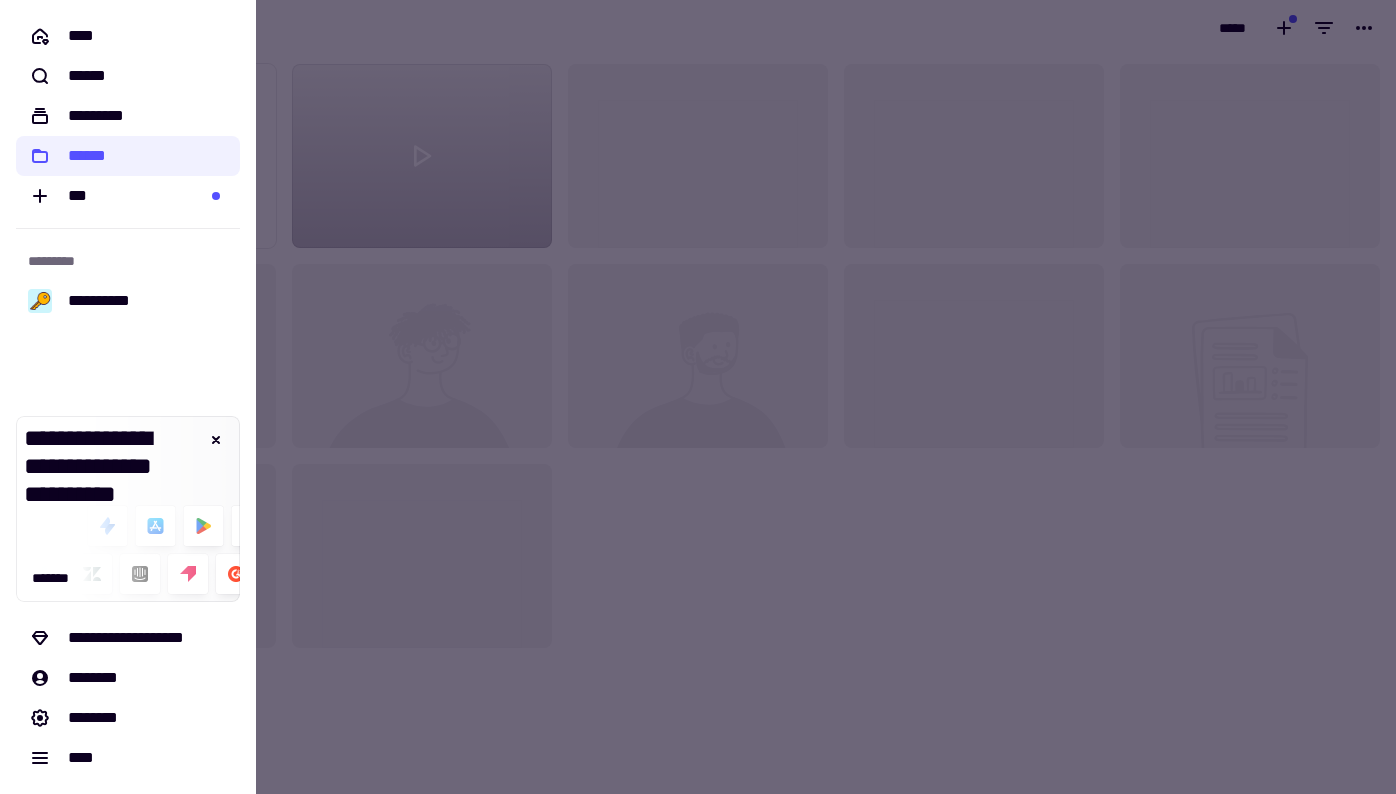 click at bounding box center [698, 397] 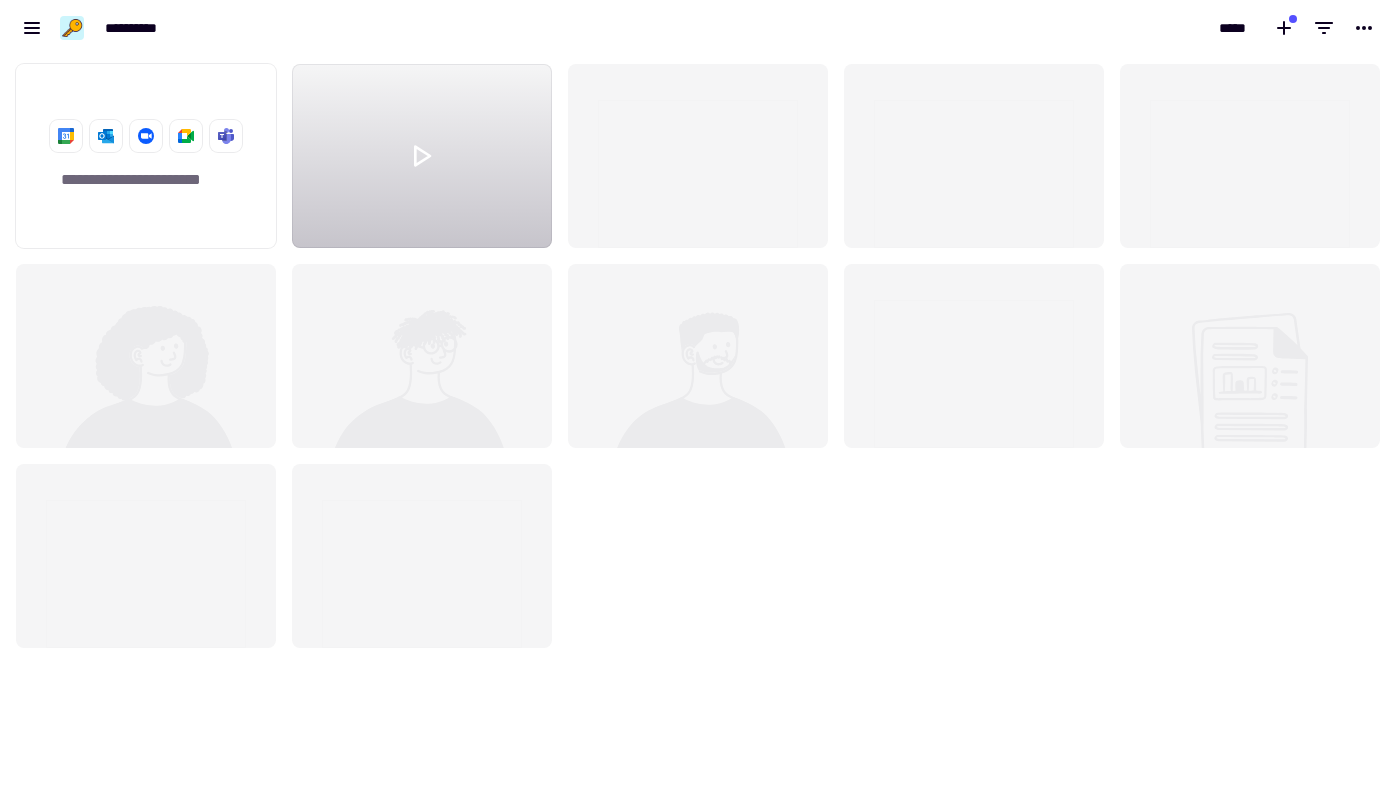 click 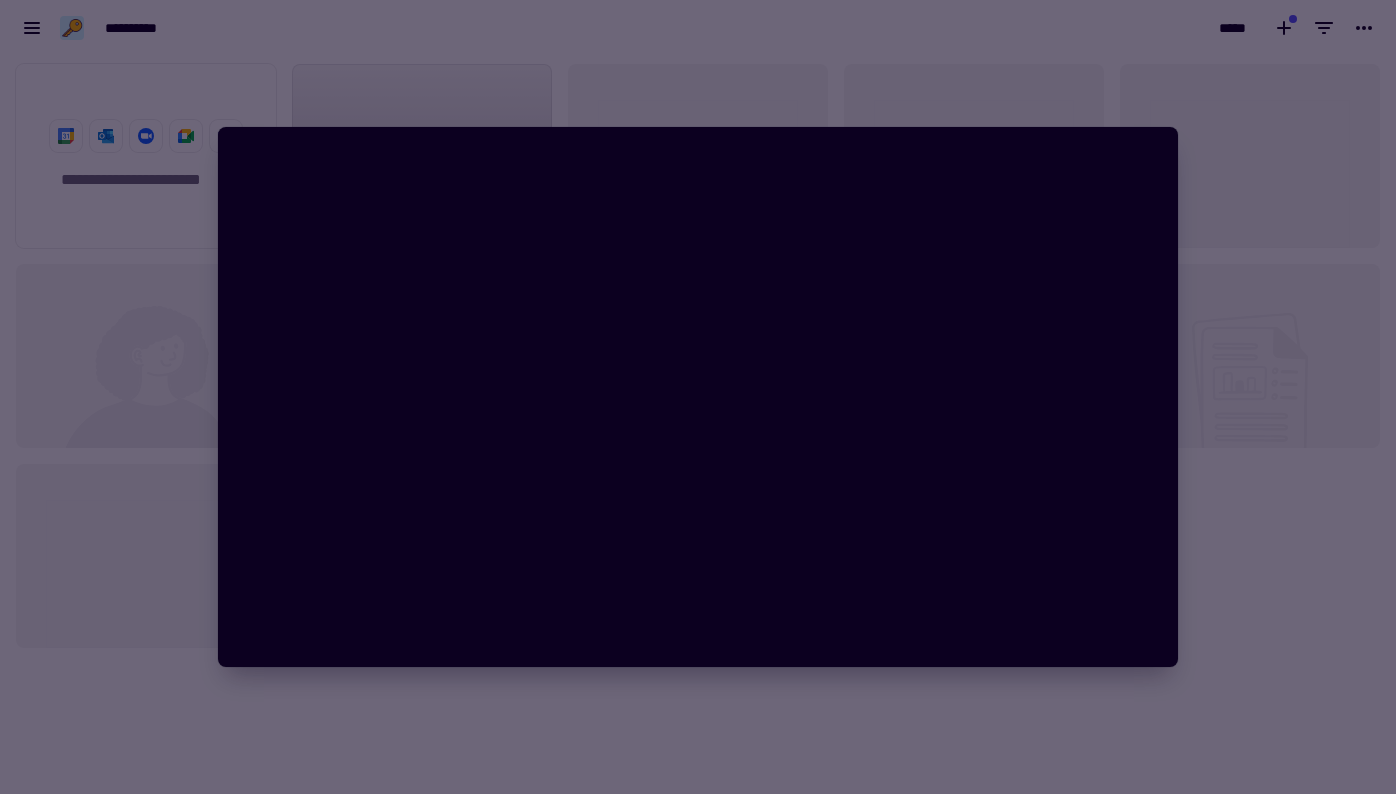 click at bounding box center (698, 397) 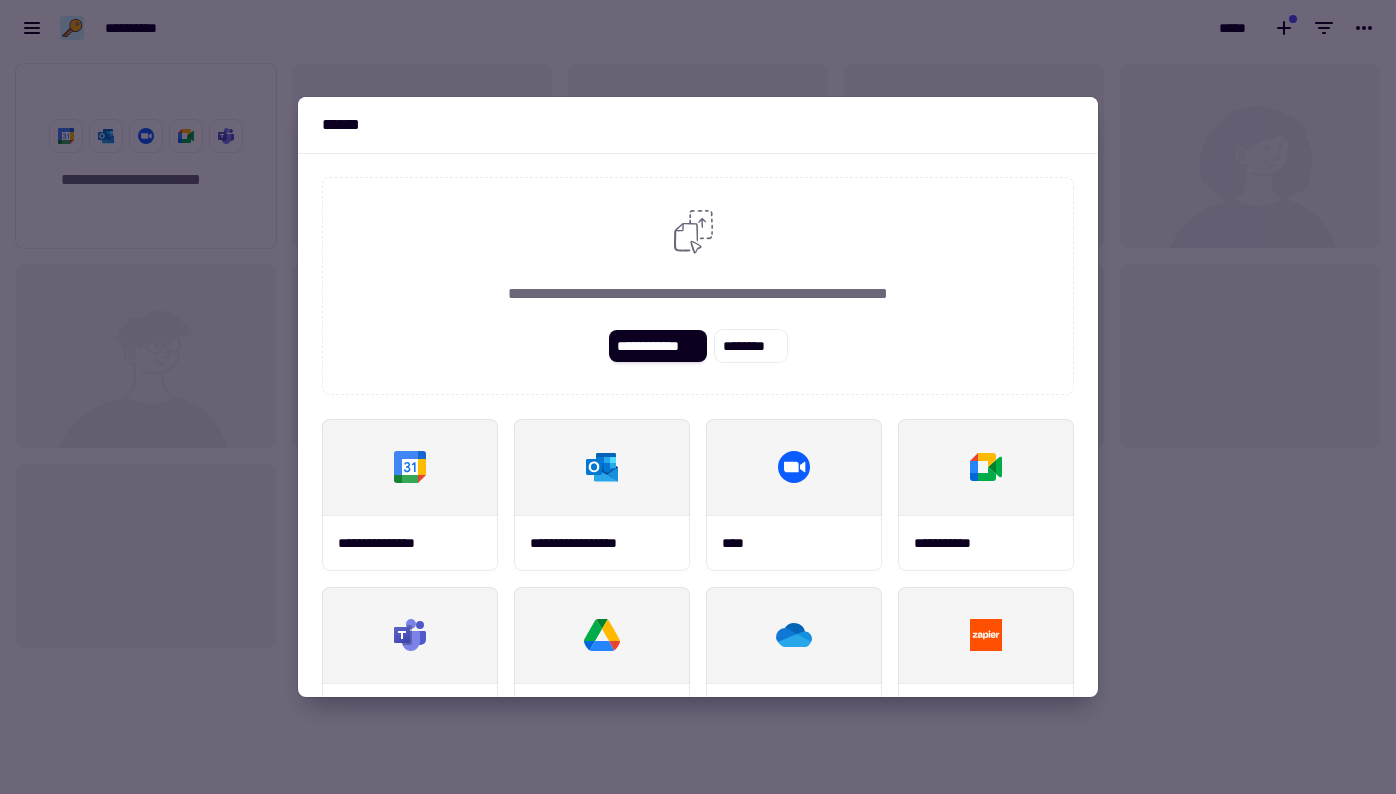 click at bounding box center (698, 397) 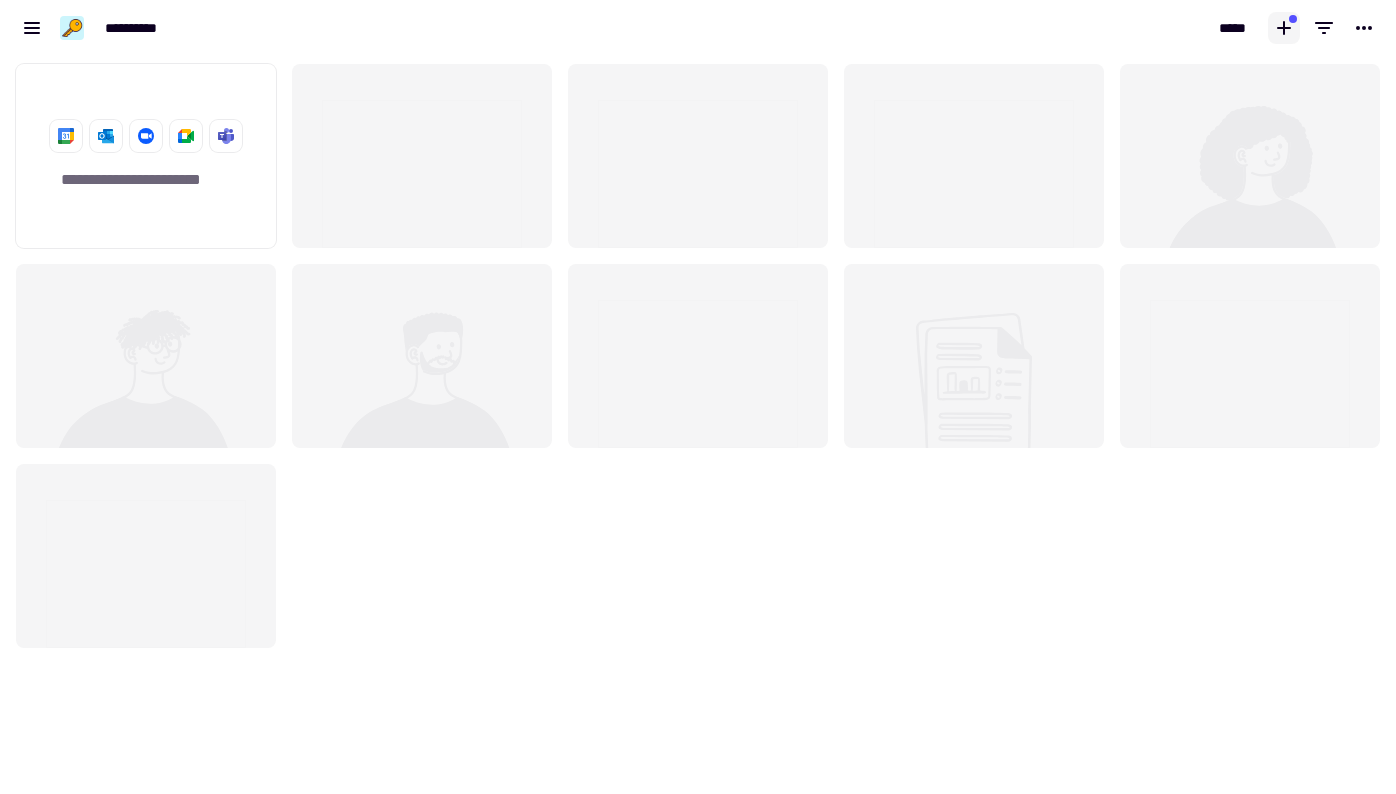 click 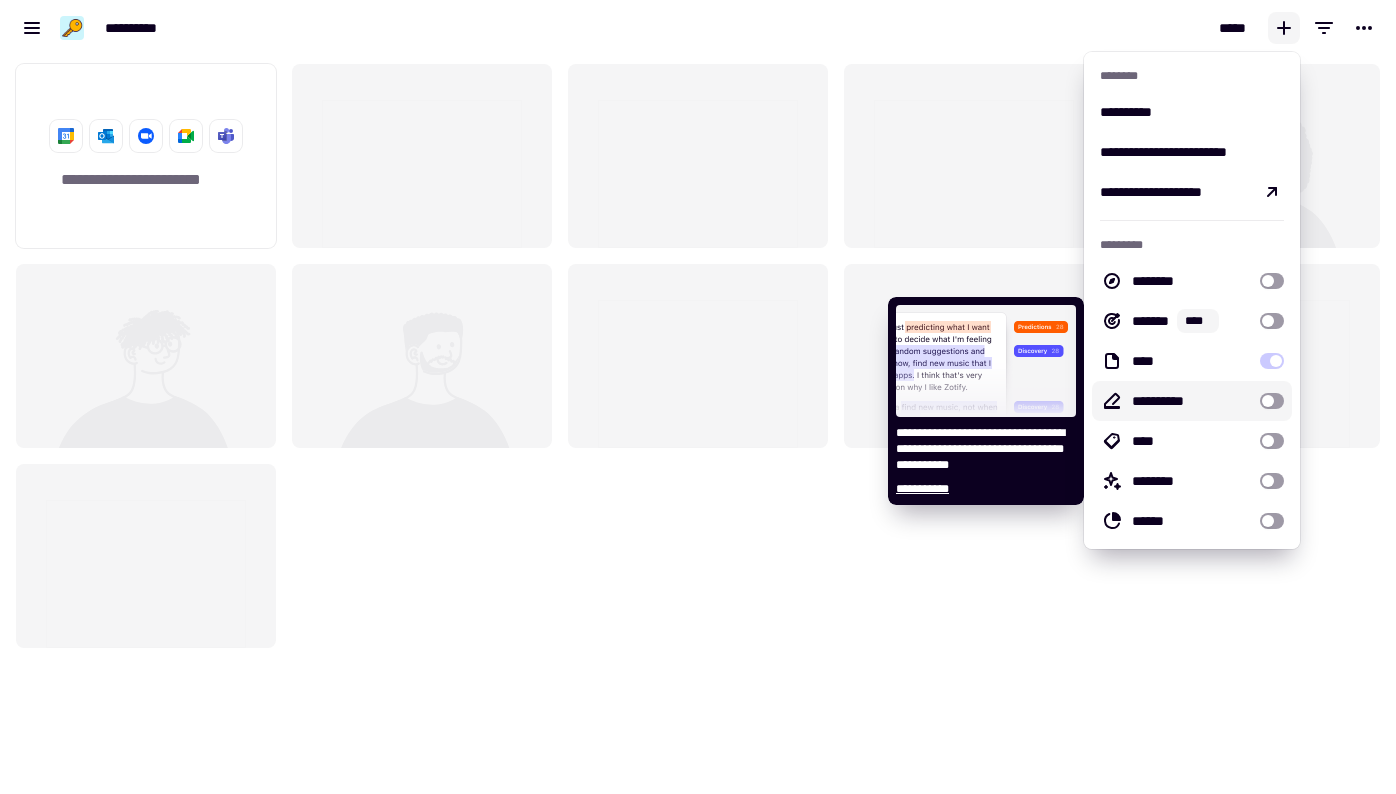 click on "**********" at bounding box center [1192, 401] 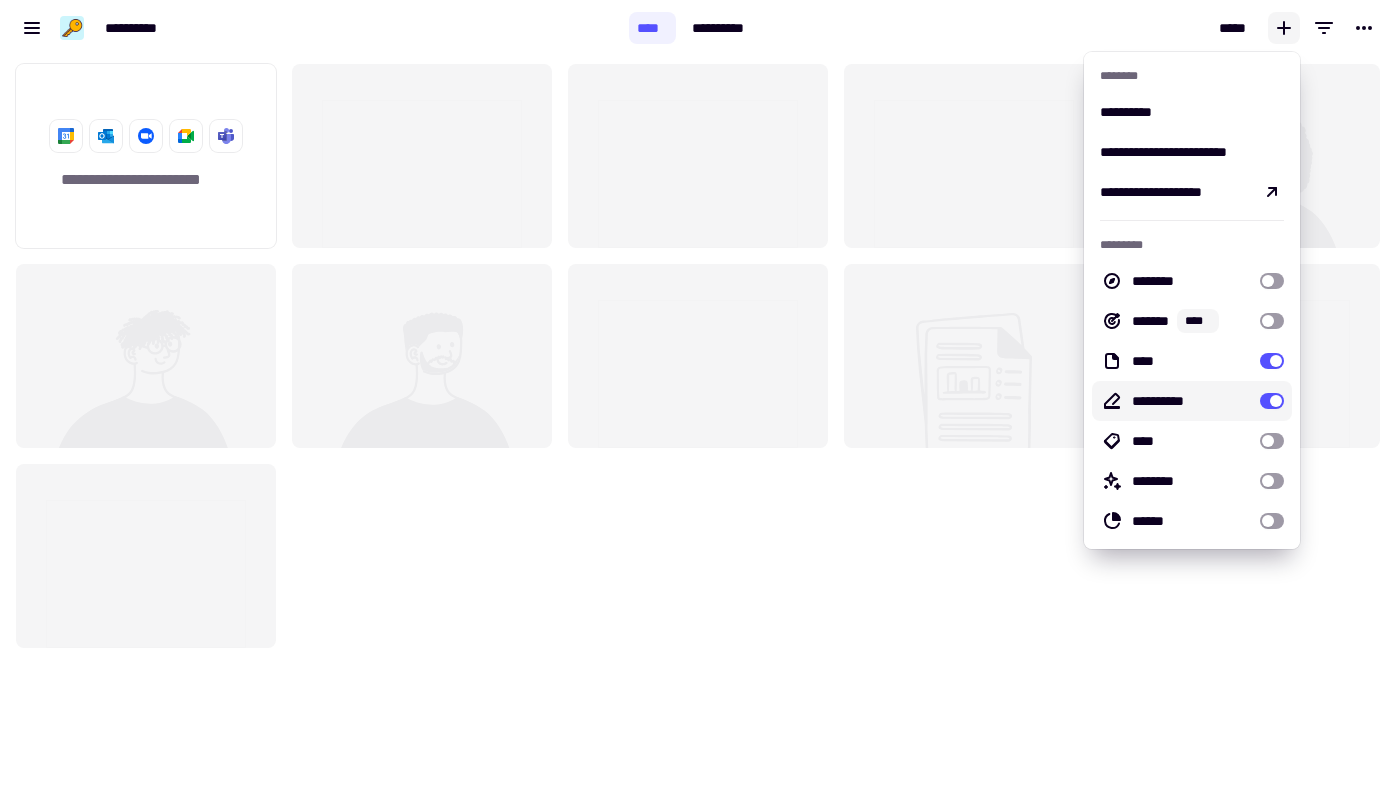 click on "**********" at bounding box center [1192, 401] 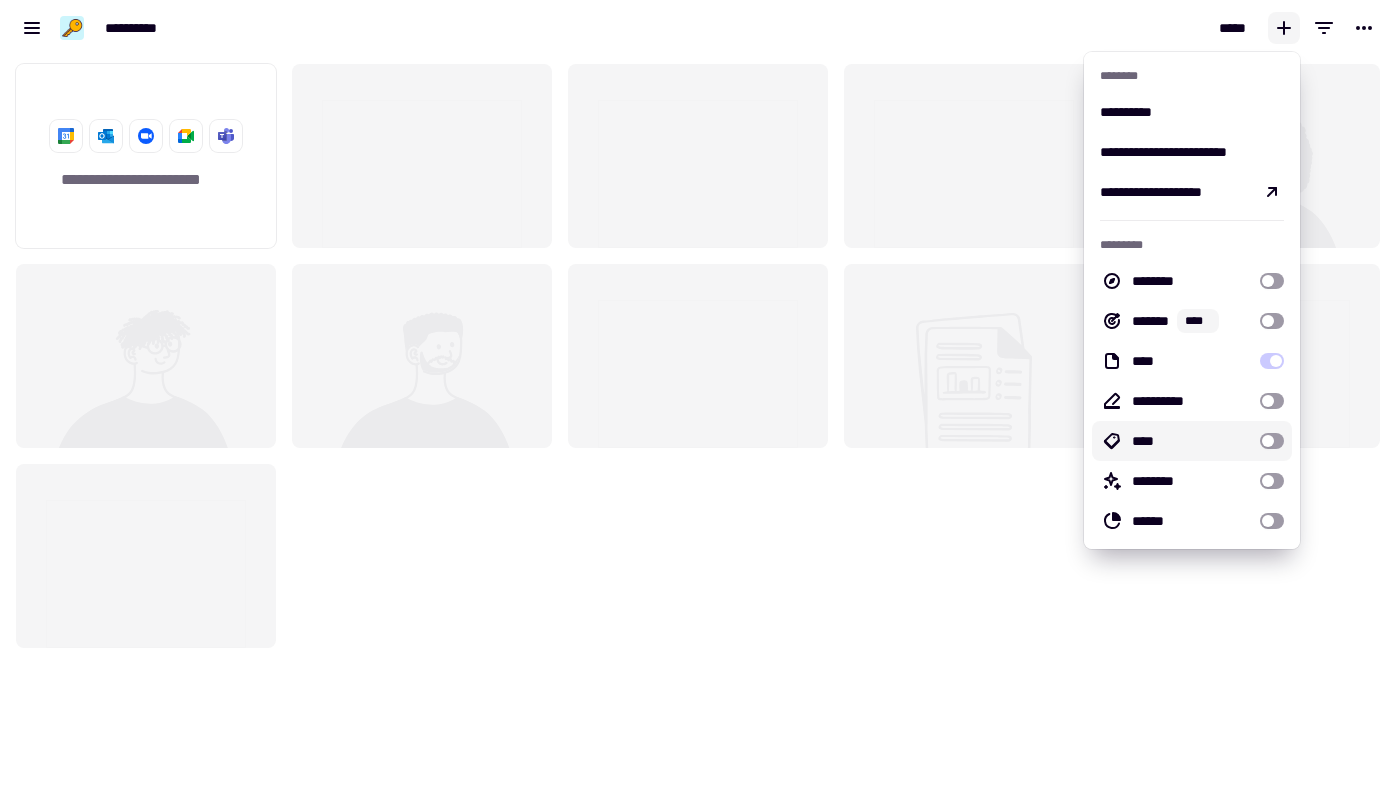 click on "****" at bounding box center (1192, 441) 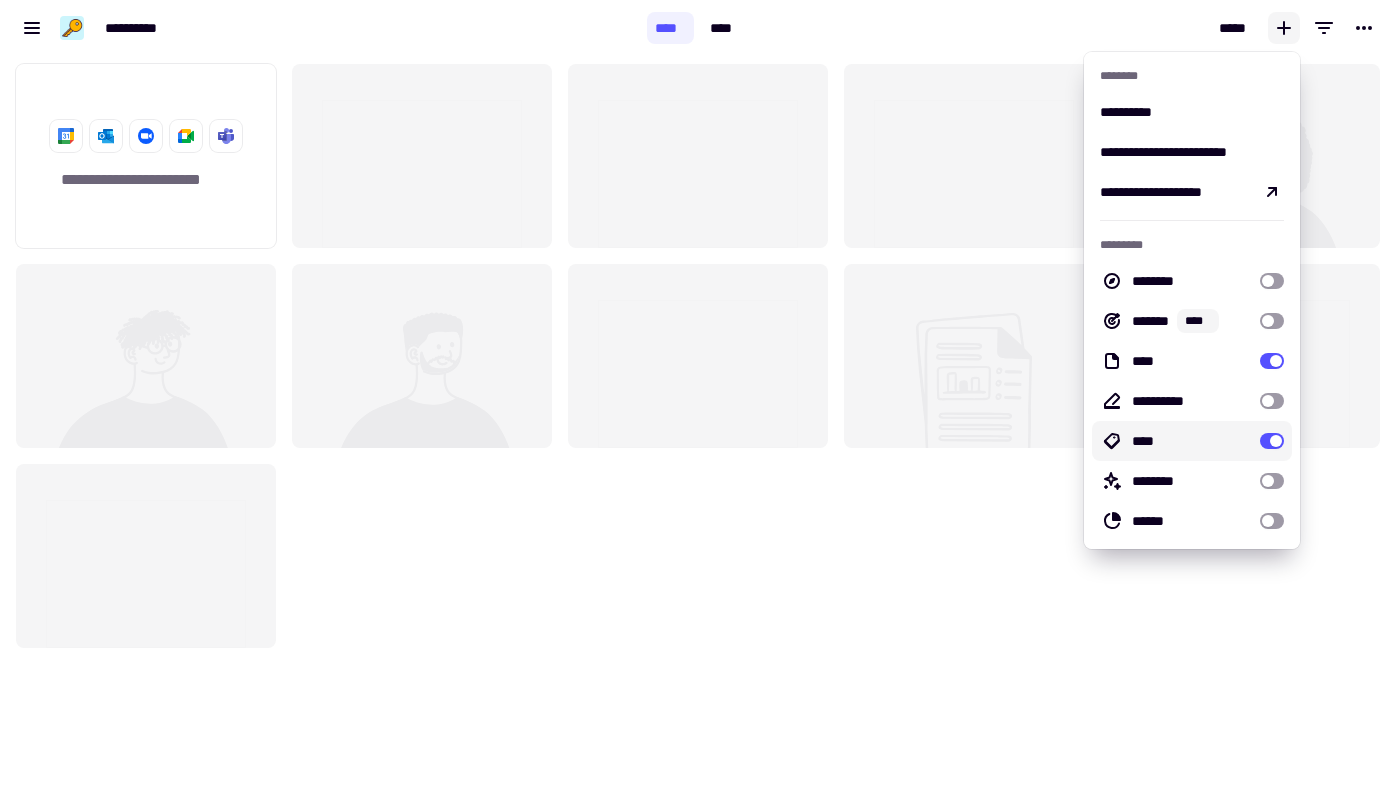 click on "****" at bounding box center [1192, 441] 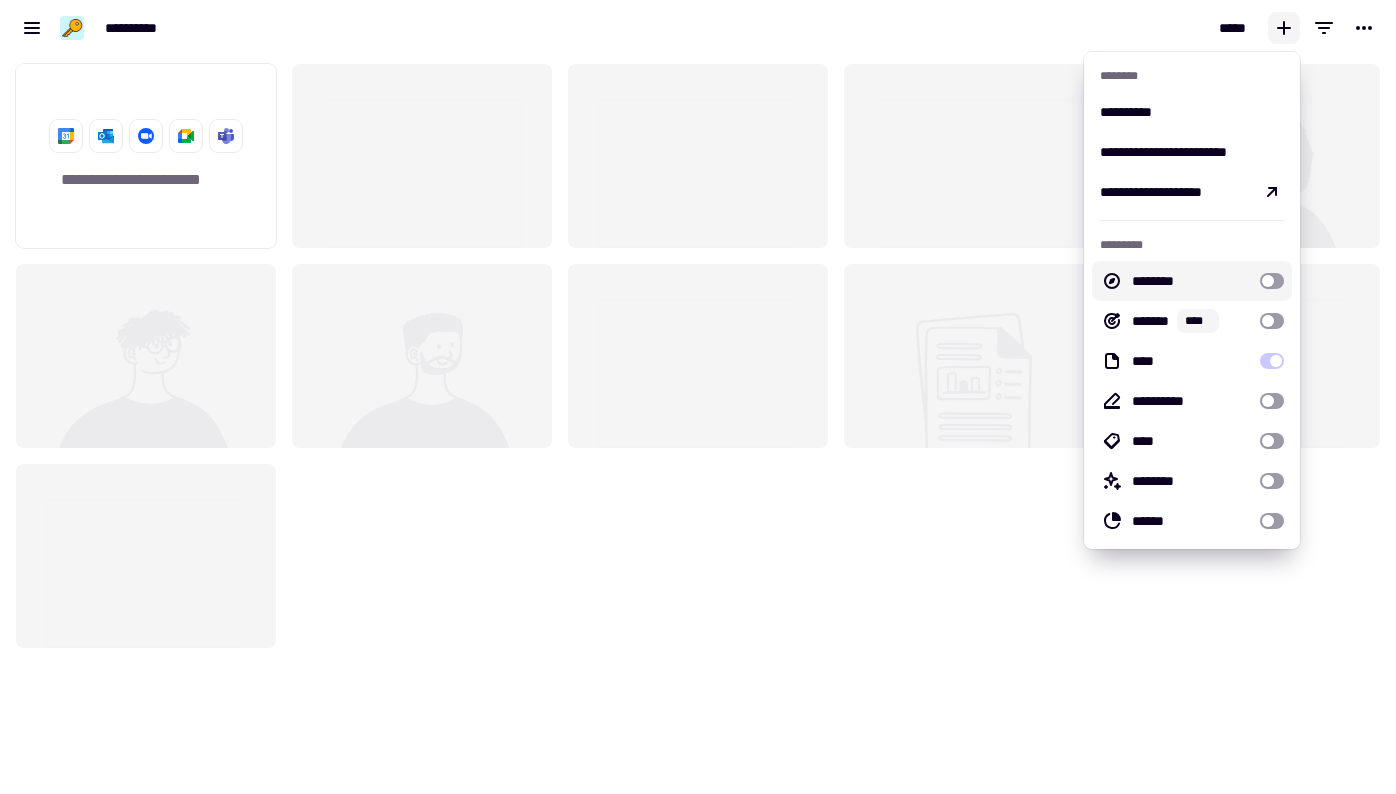 click on "********" at bounding box center [1192, 281] 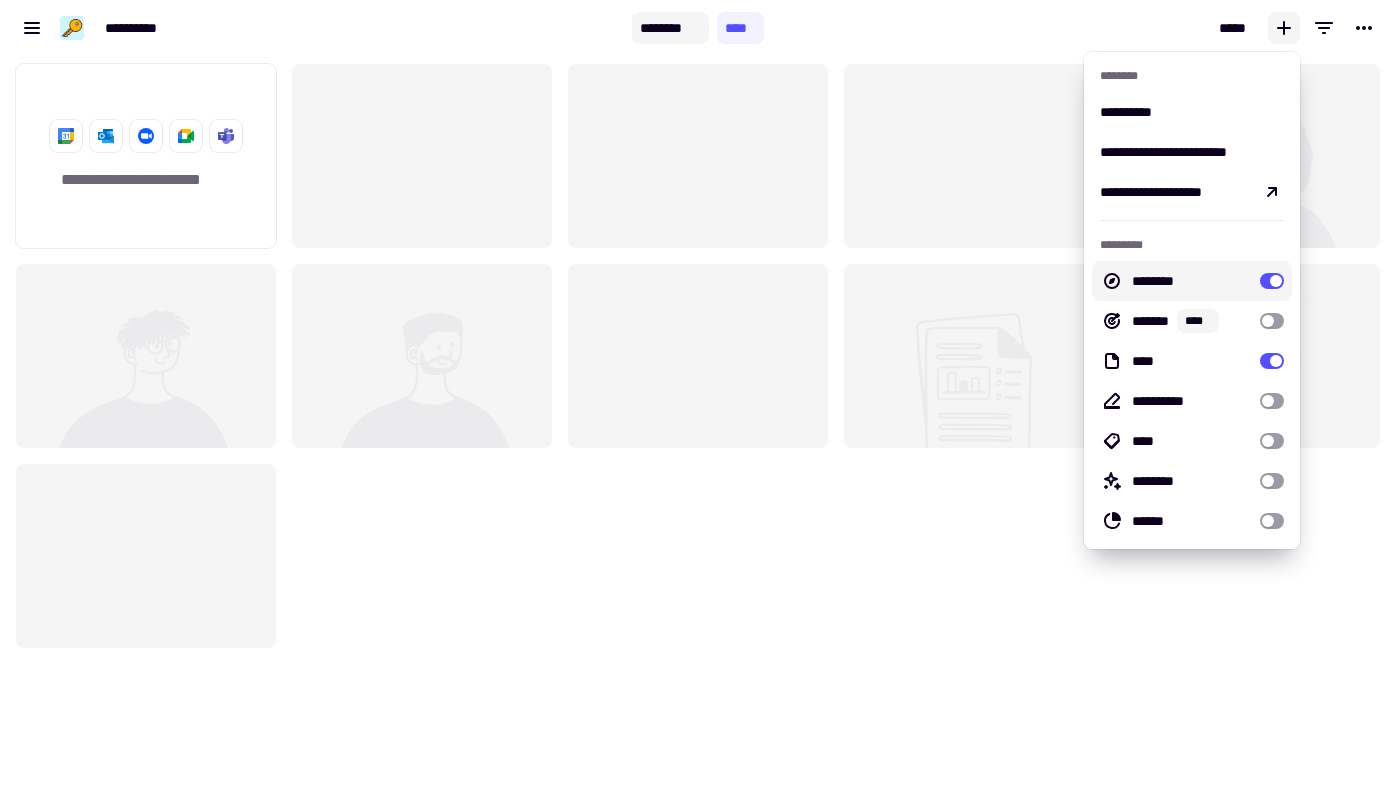click on "********" 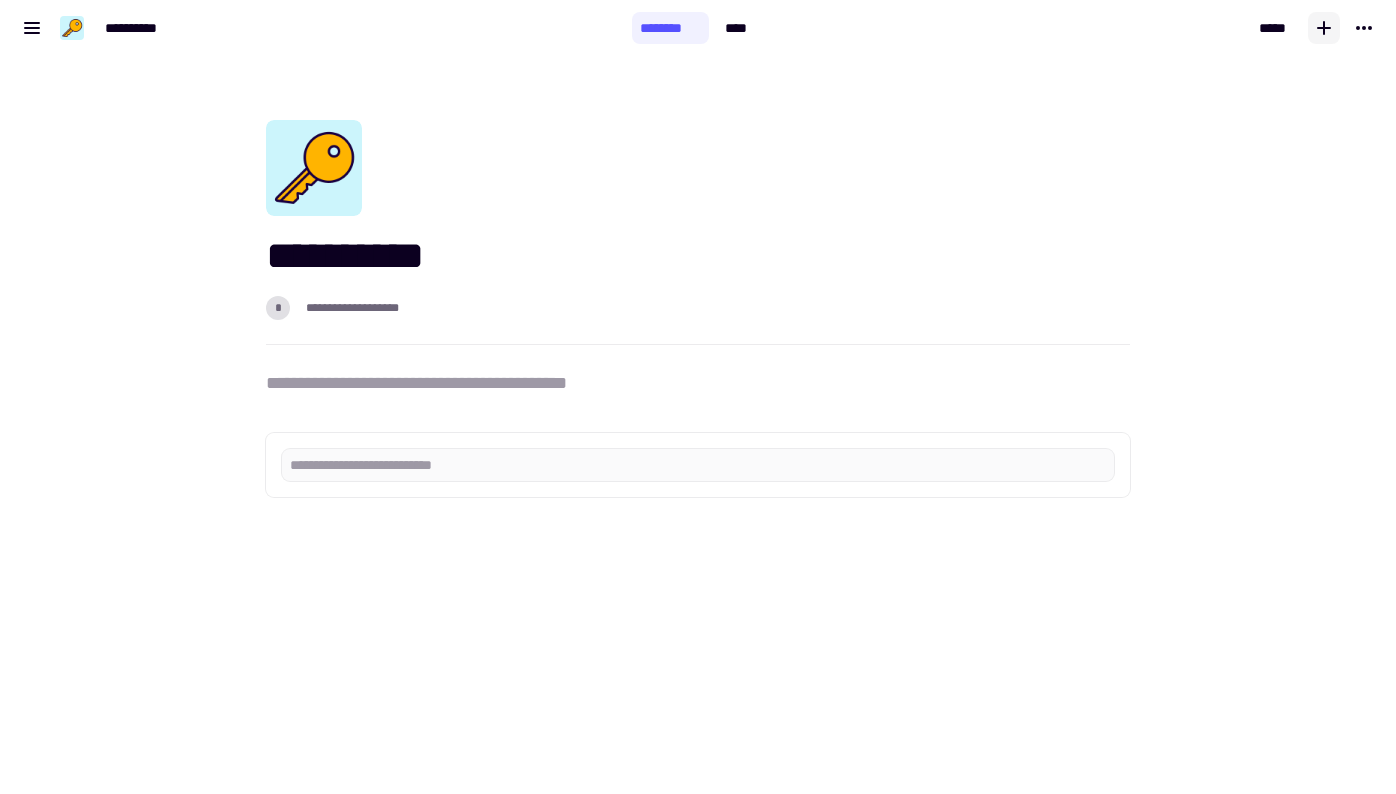 click on "**********" at bounding box center (698, 383) 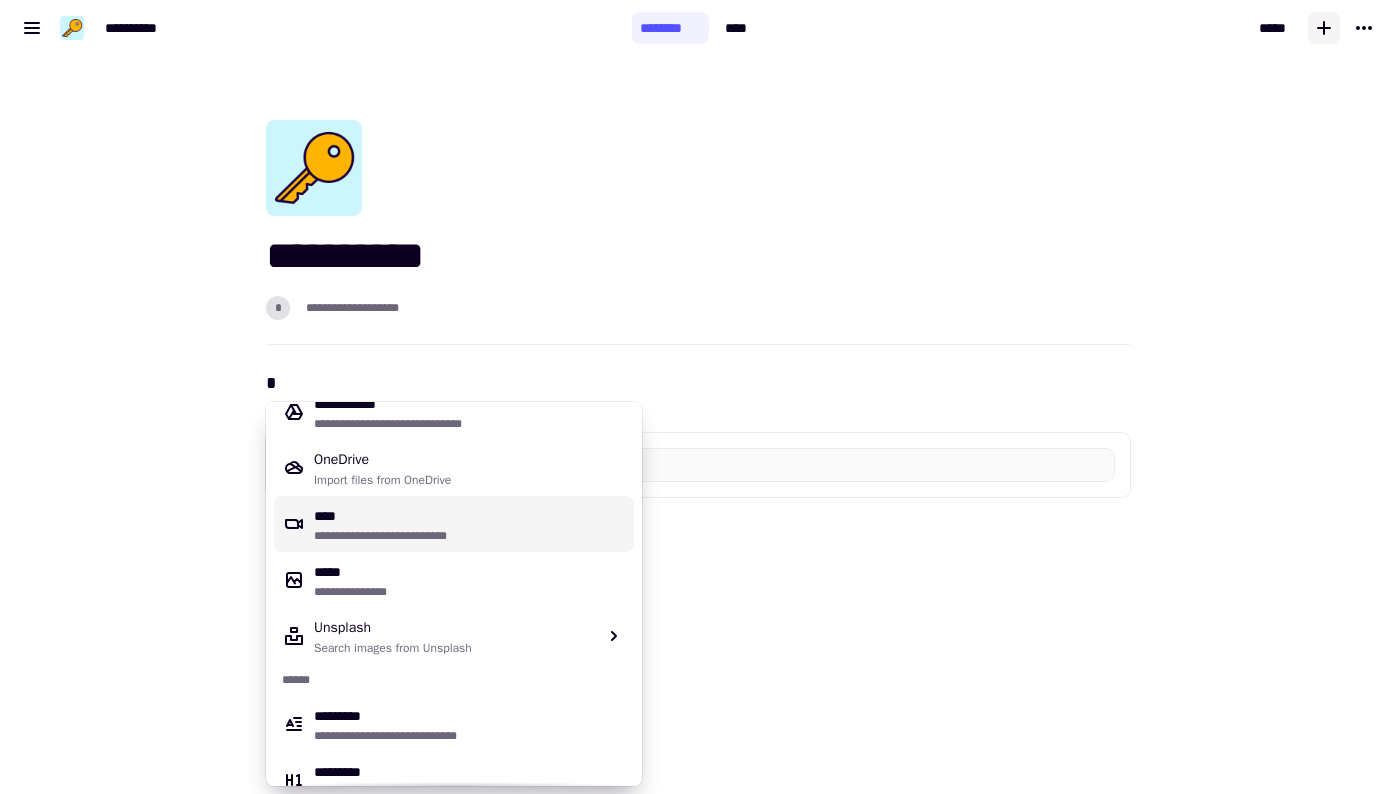 scroll, scrollTop: 935, scrollLeft: 0, axis: vertical 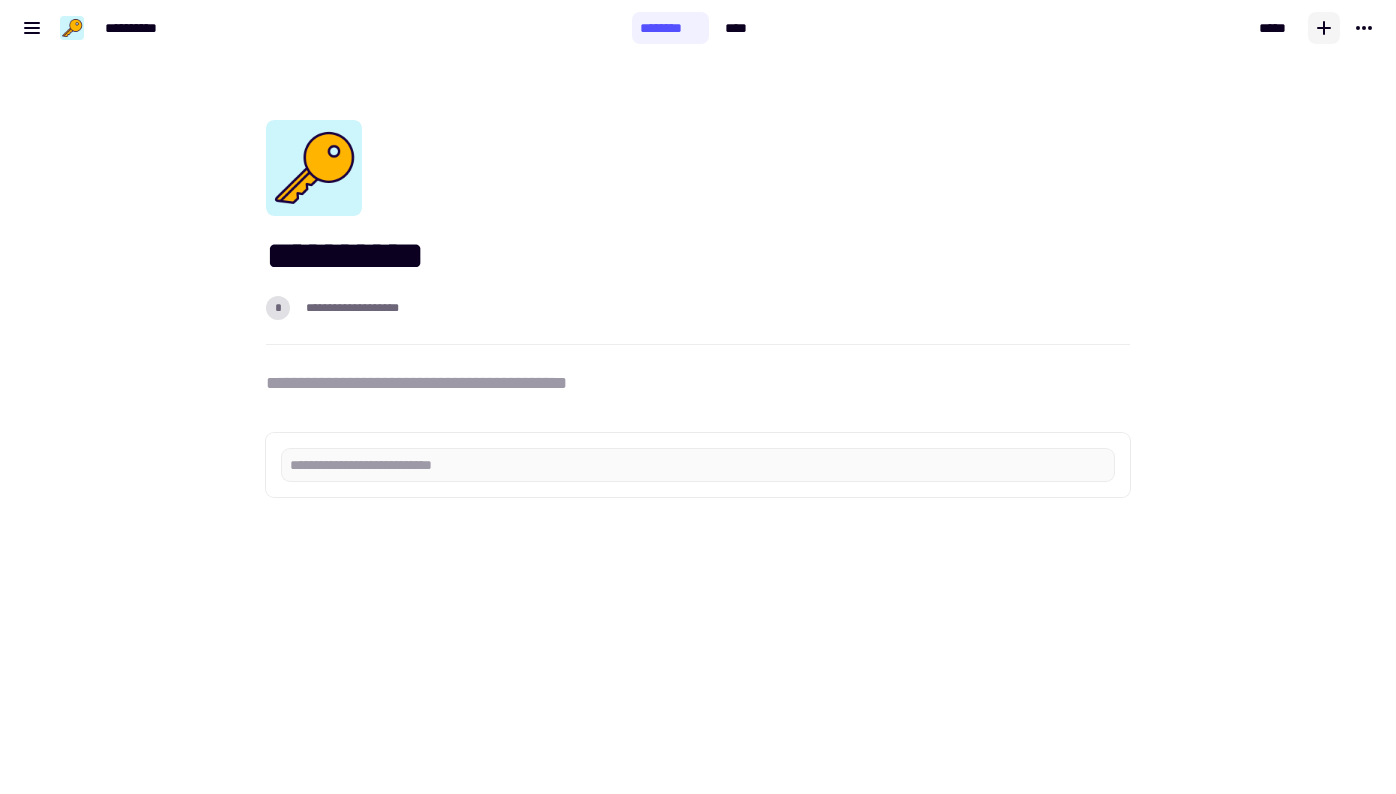 click 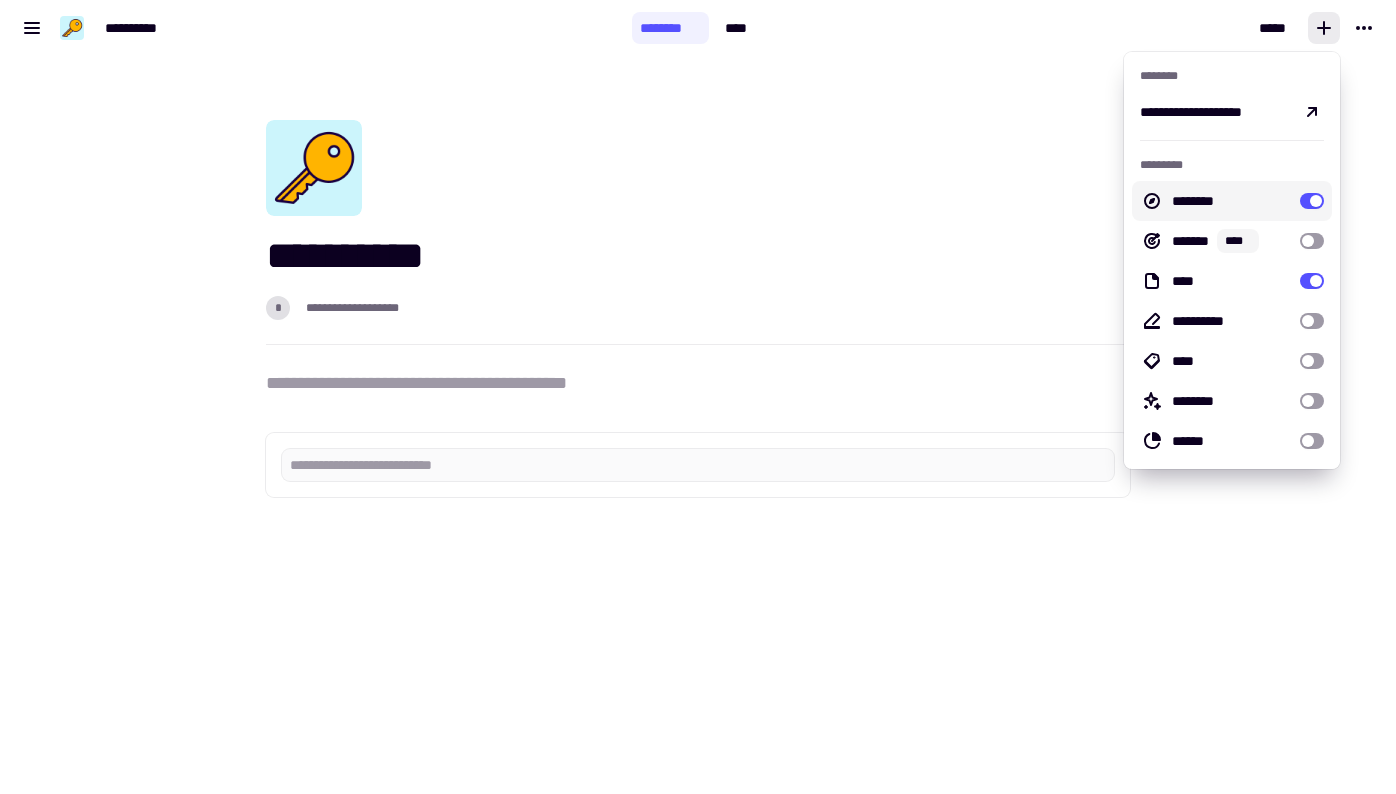 click at bounding box center (1312, 201) 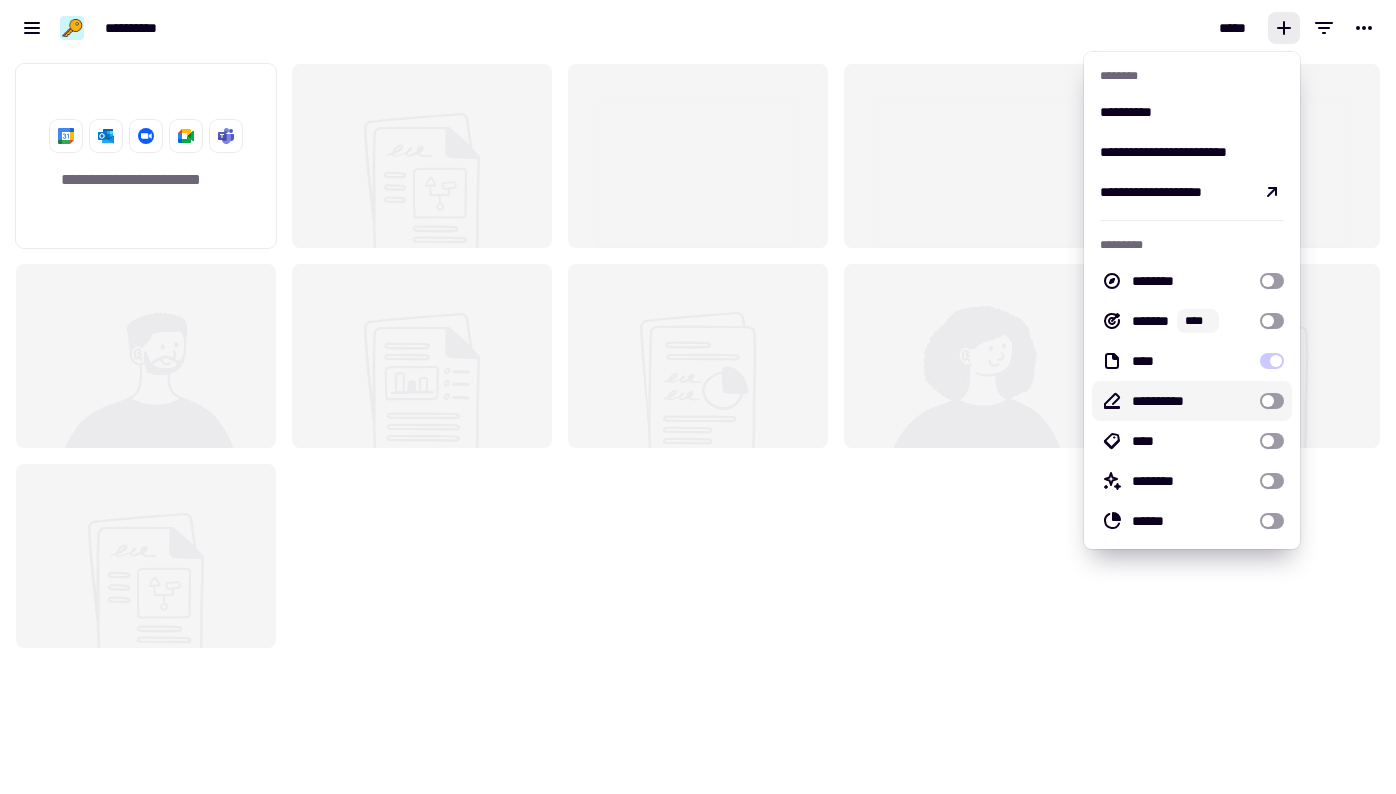 scroll, scrollTop: 1, scrollLeft: 1, axis: both 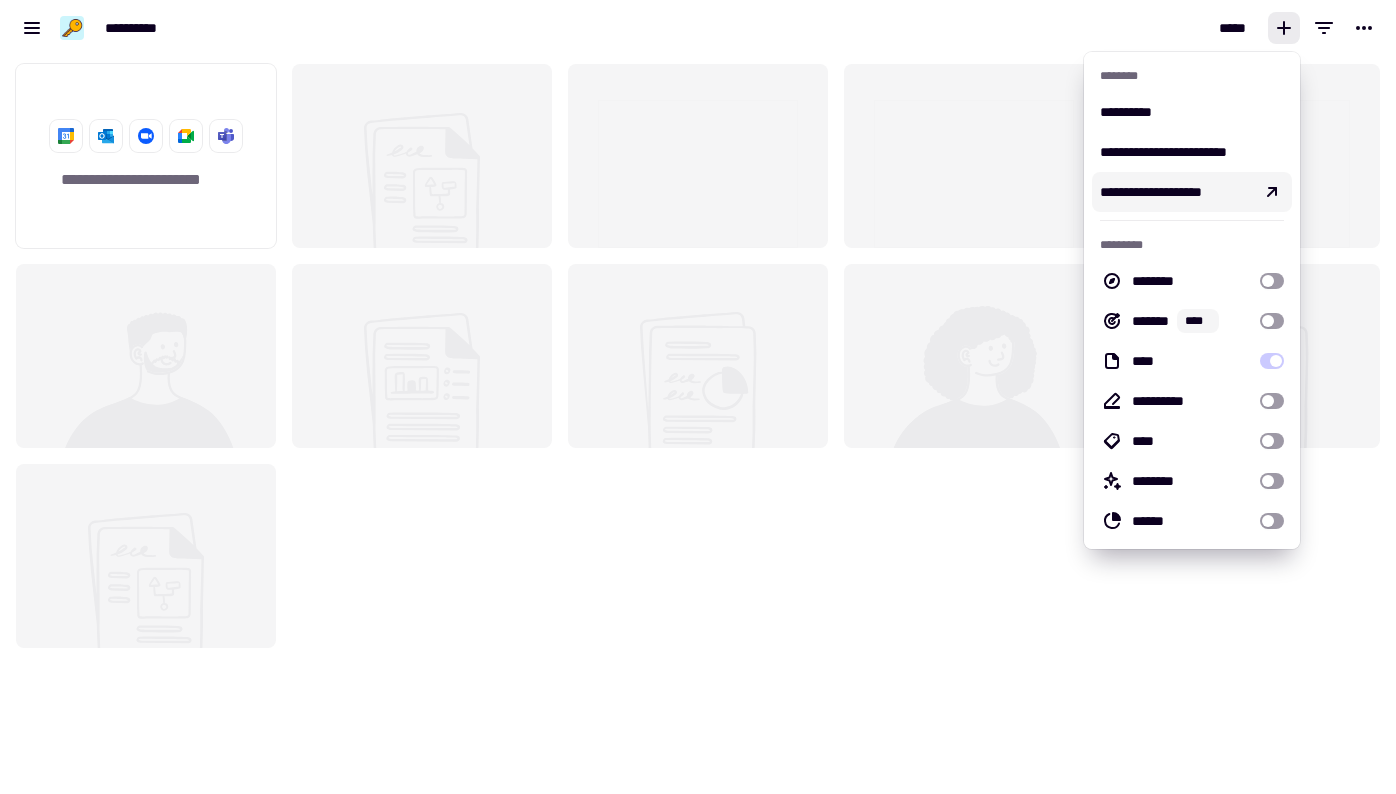 click on "**********" 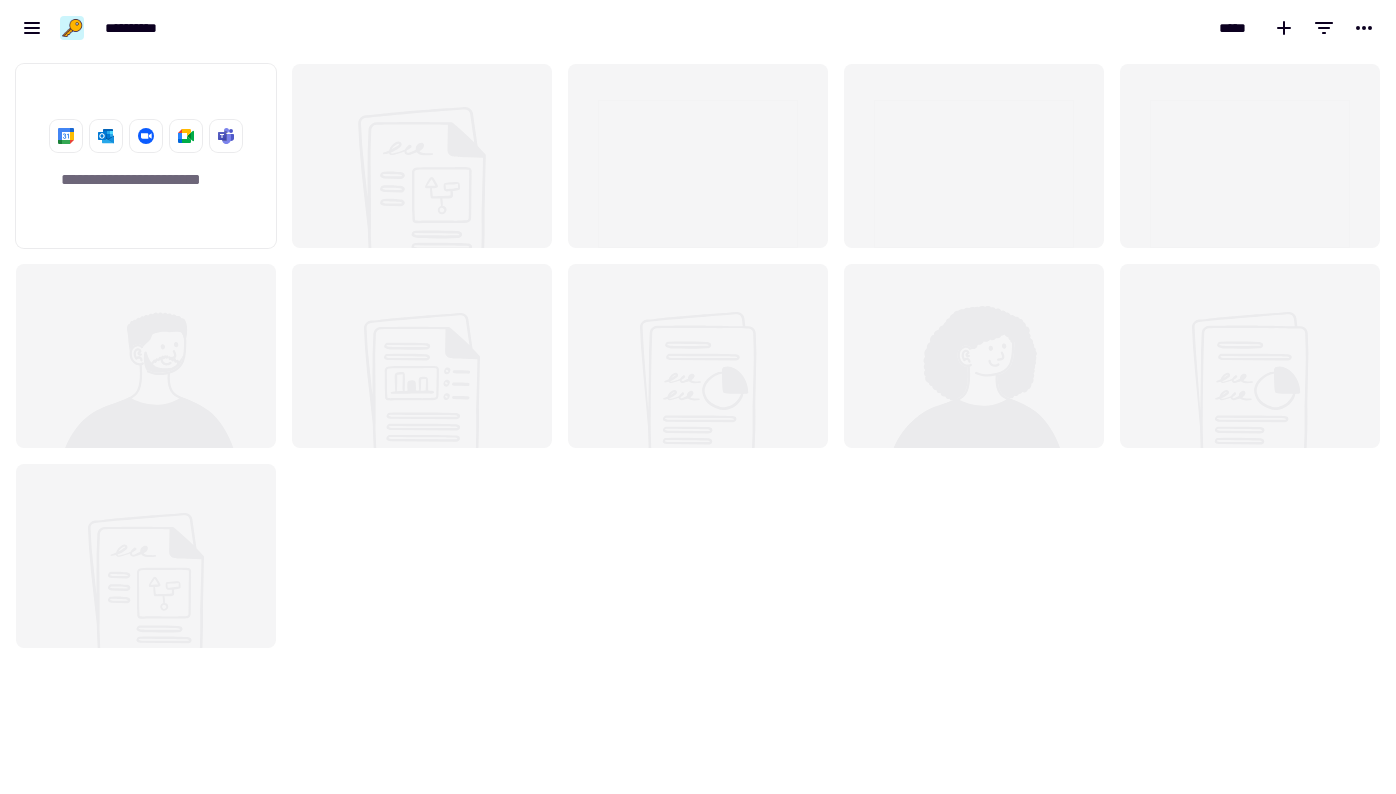 click 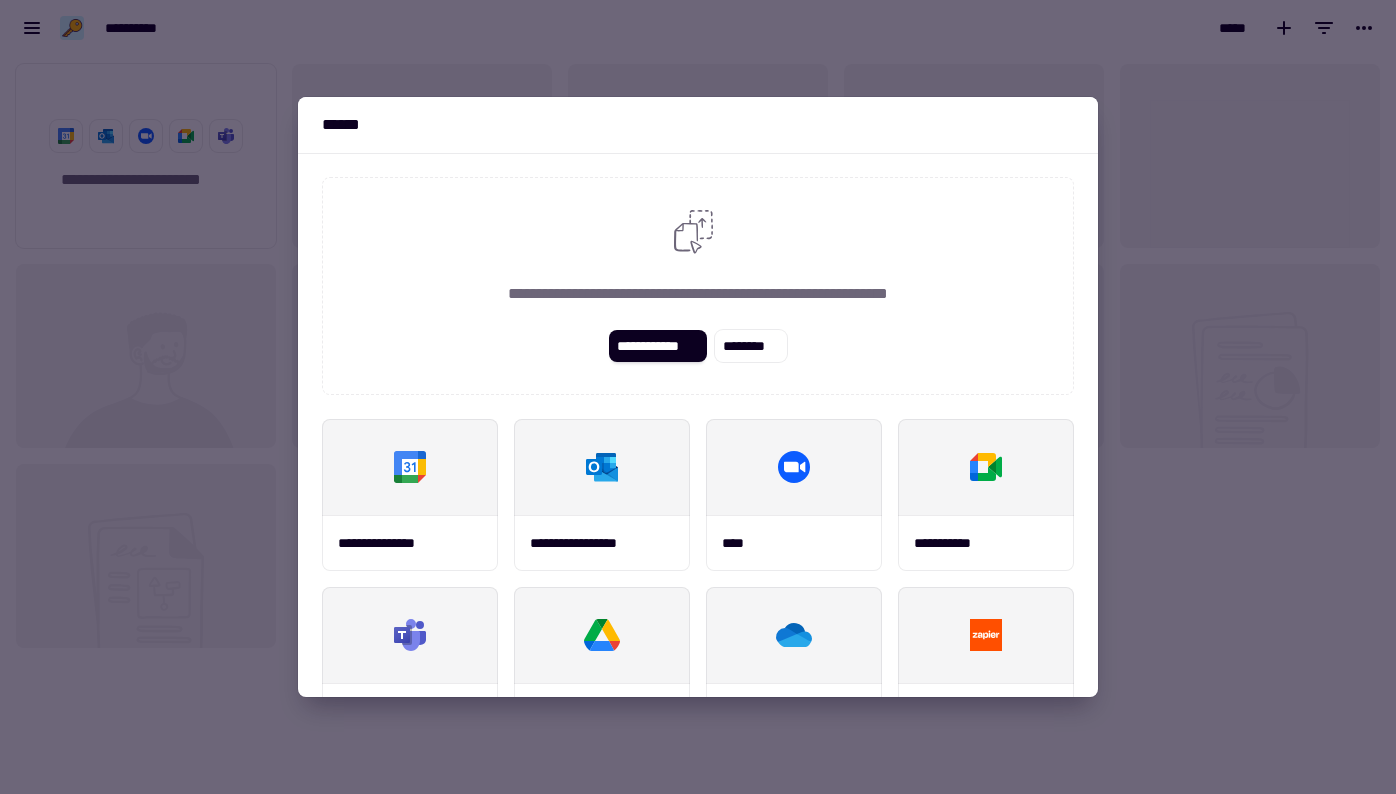 click at bounding box center (698, 397) 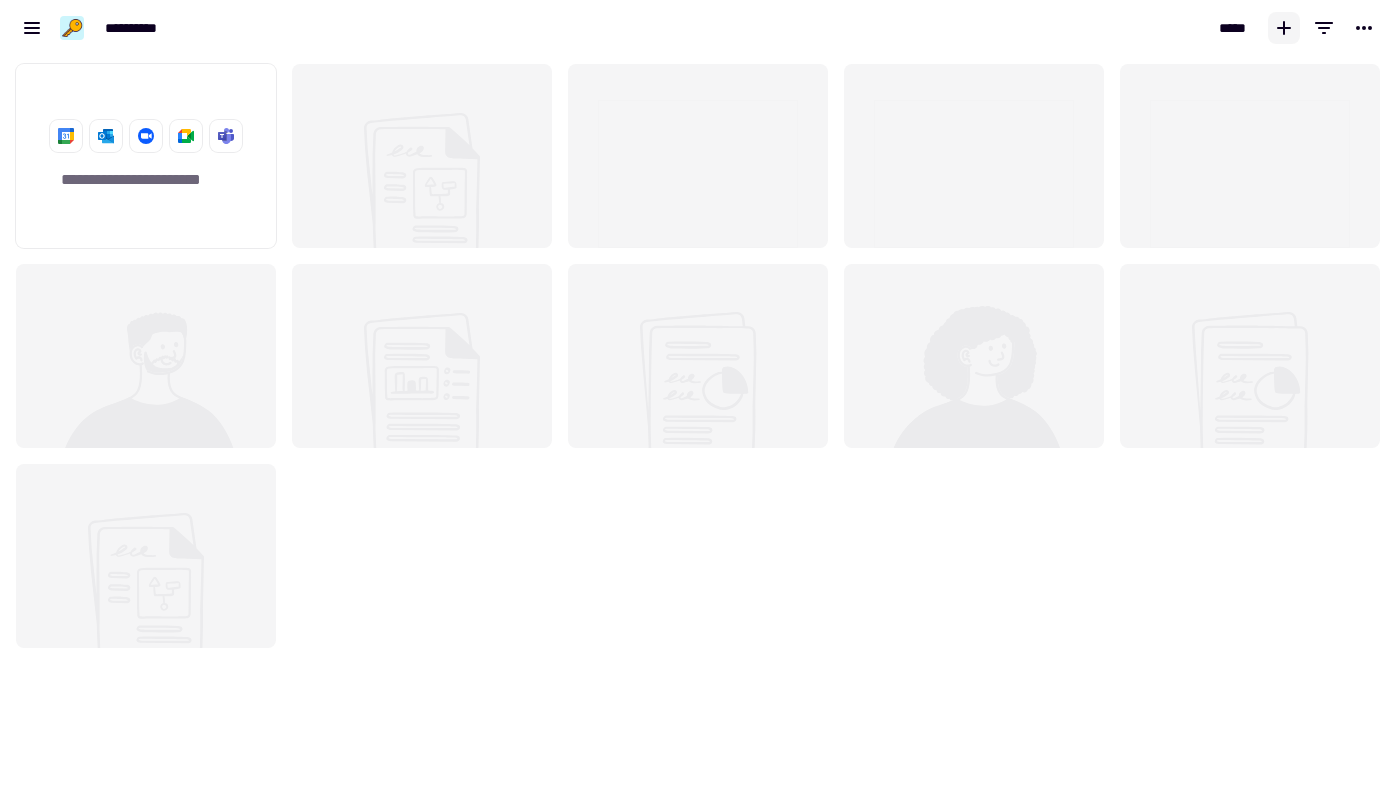 click 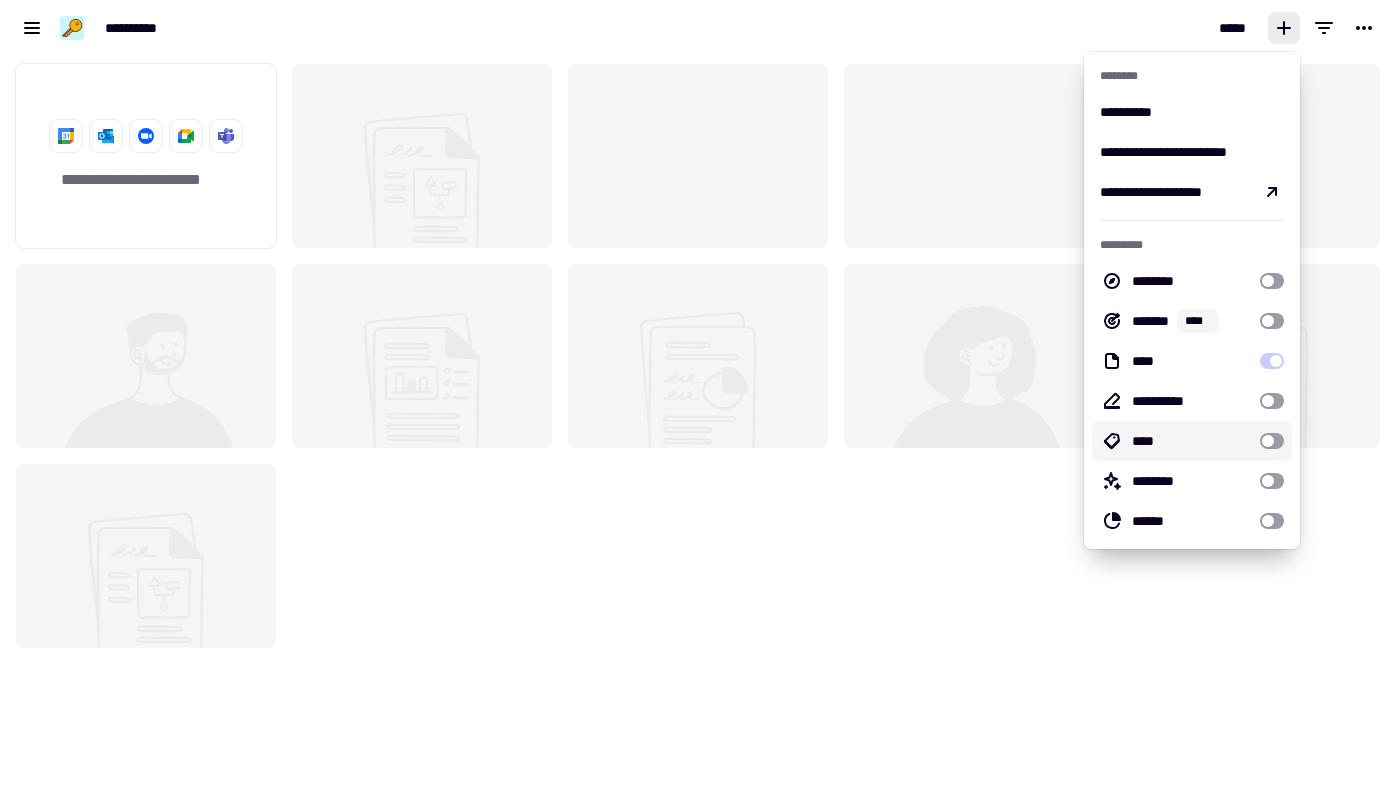 click at bounding box center [1272, 441] 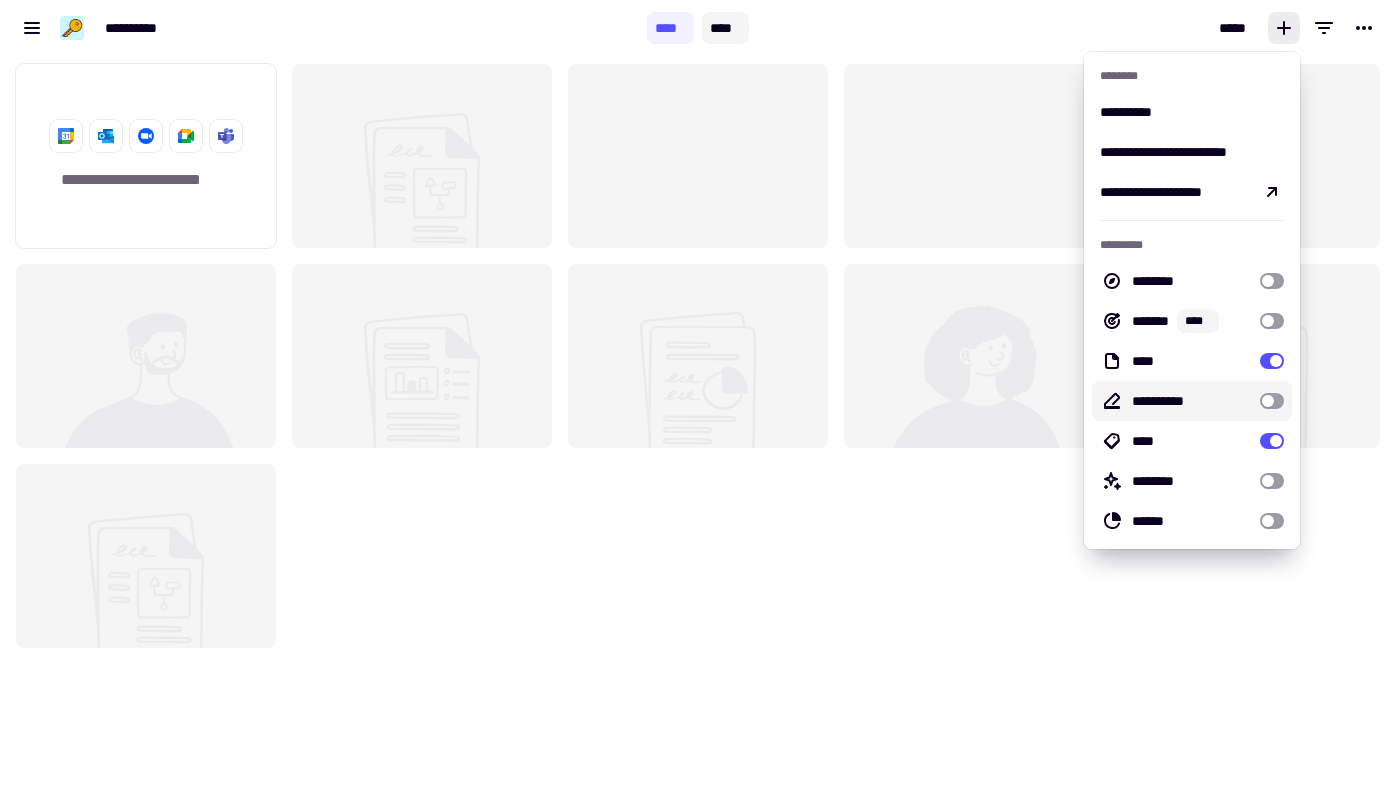 click on "****" 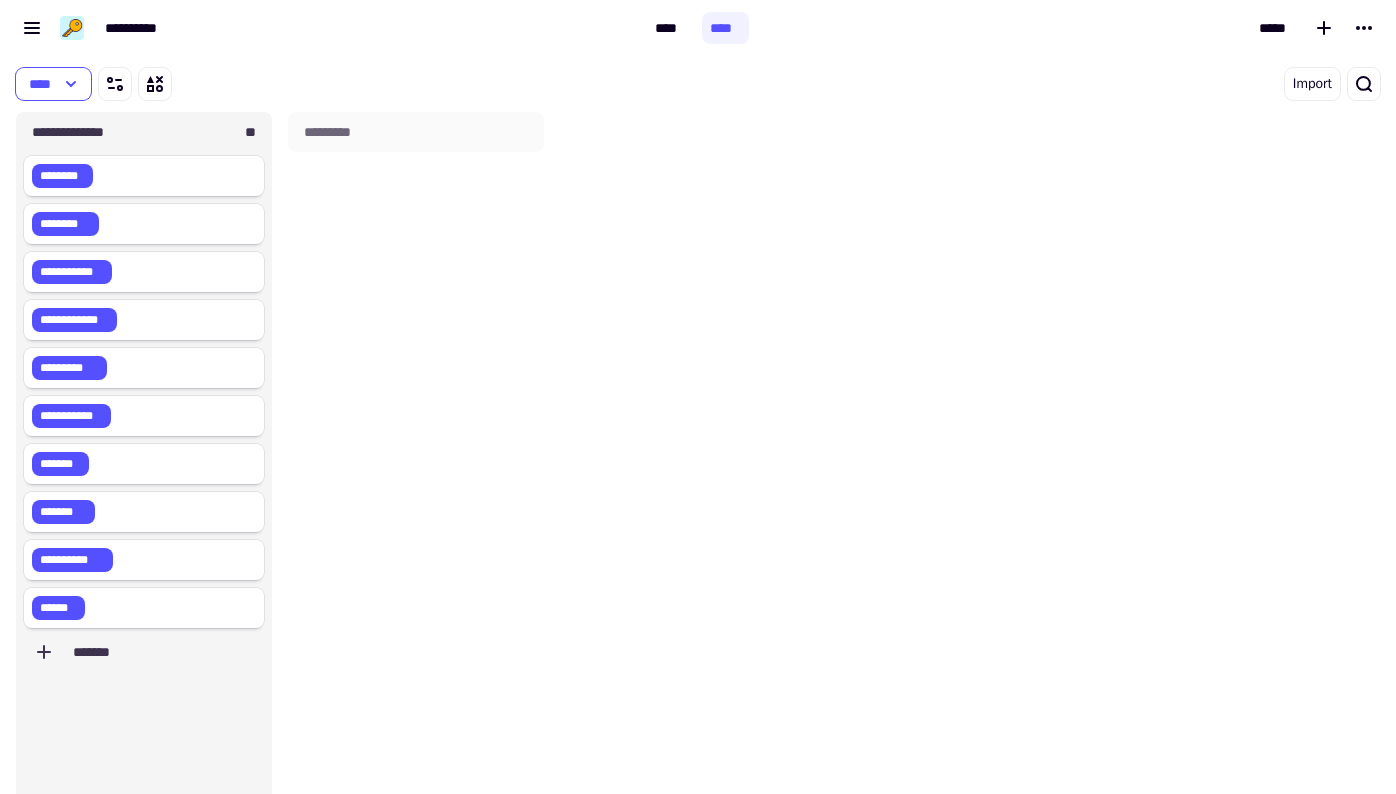 scroll, scrollTop: 1, scrollLeft: 1, axis: both 